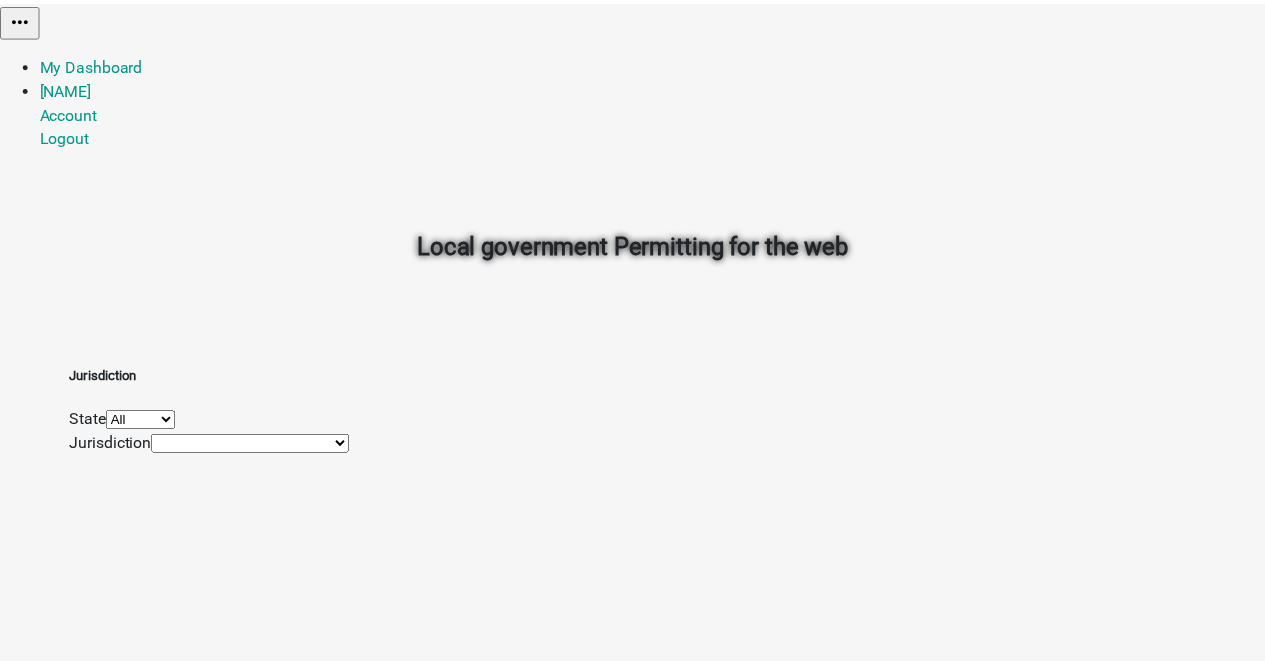 scroll, scrollTop: 0, scrollLeft: 0, axis: both 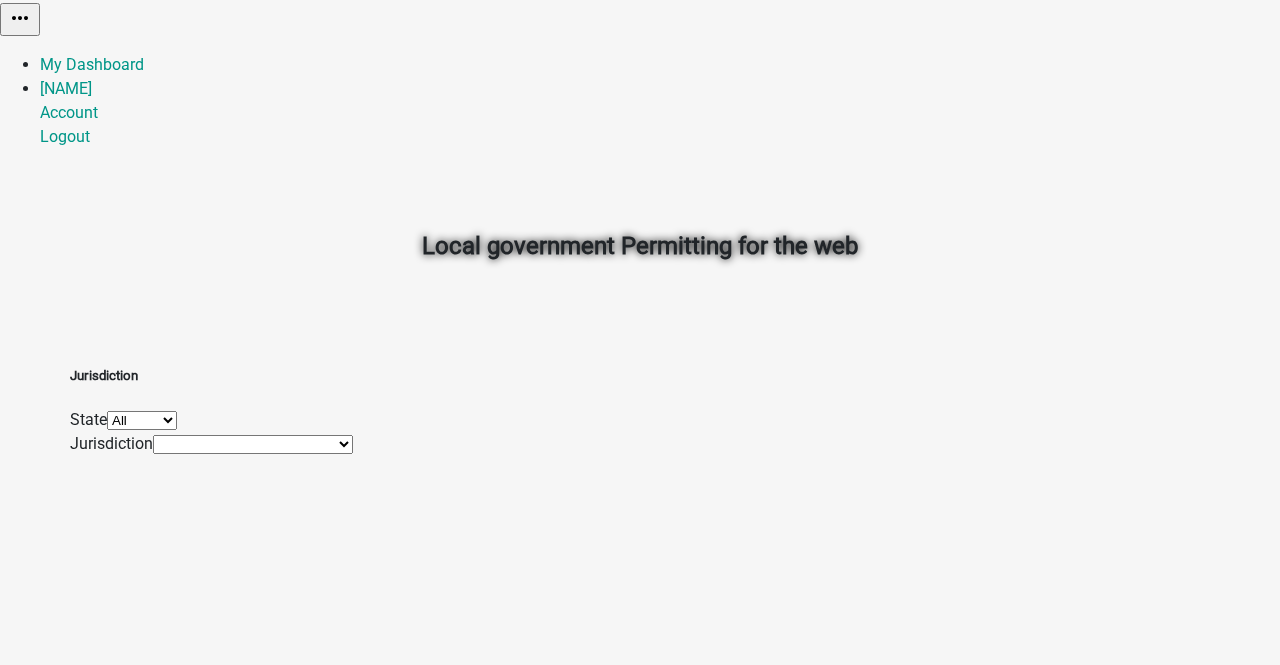 click on "All  Georgia   Indiana   Iowa" 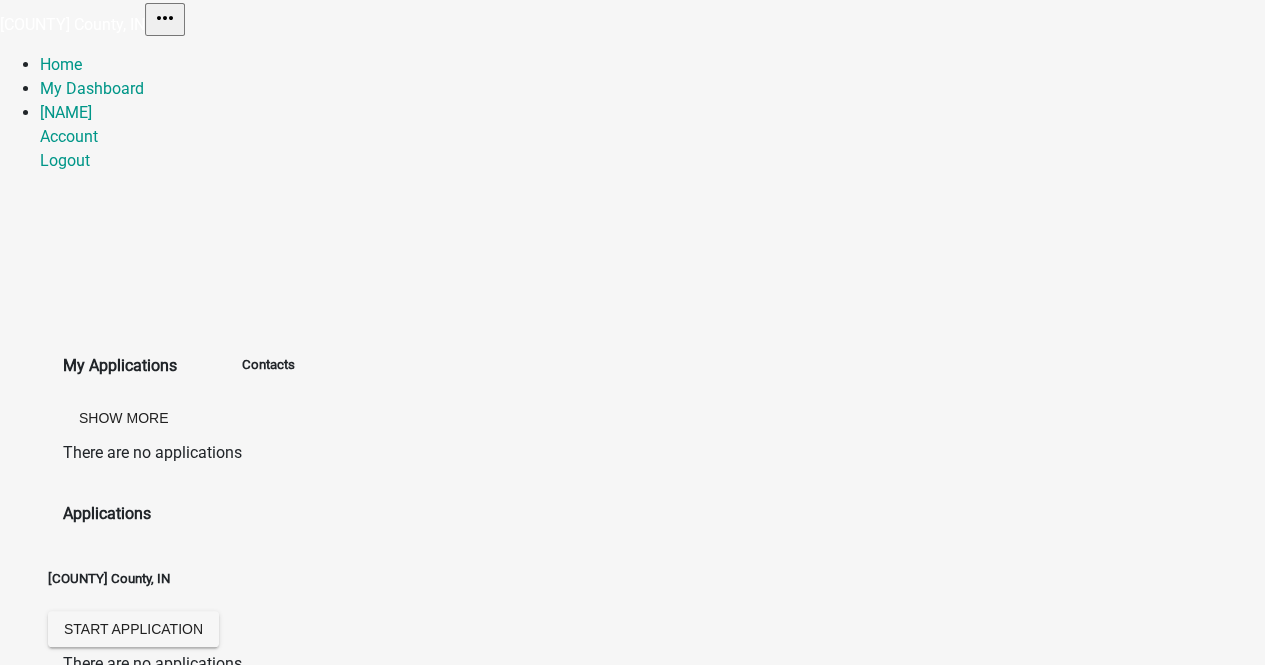 scroll, scrollTop: 47, scrollLeft: 0, axis: vertical 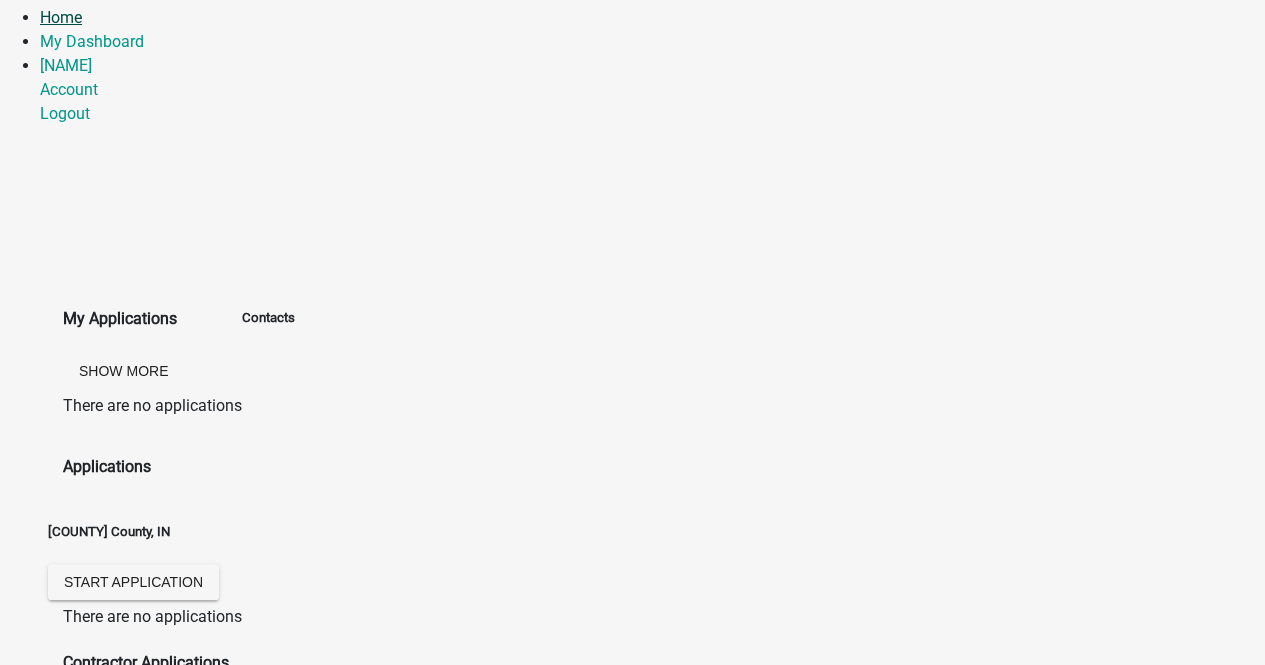 click on "Home" at bounding box center (61, 17) 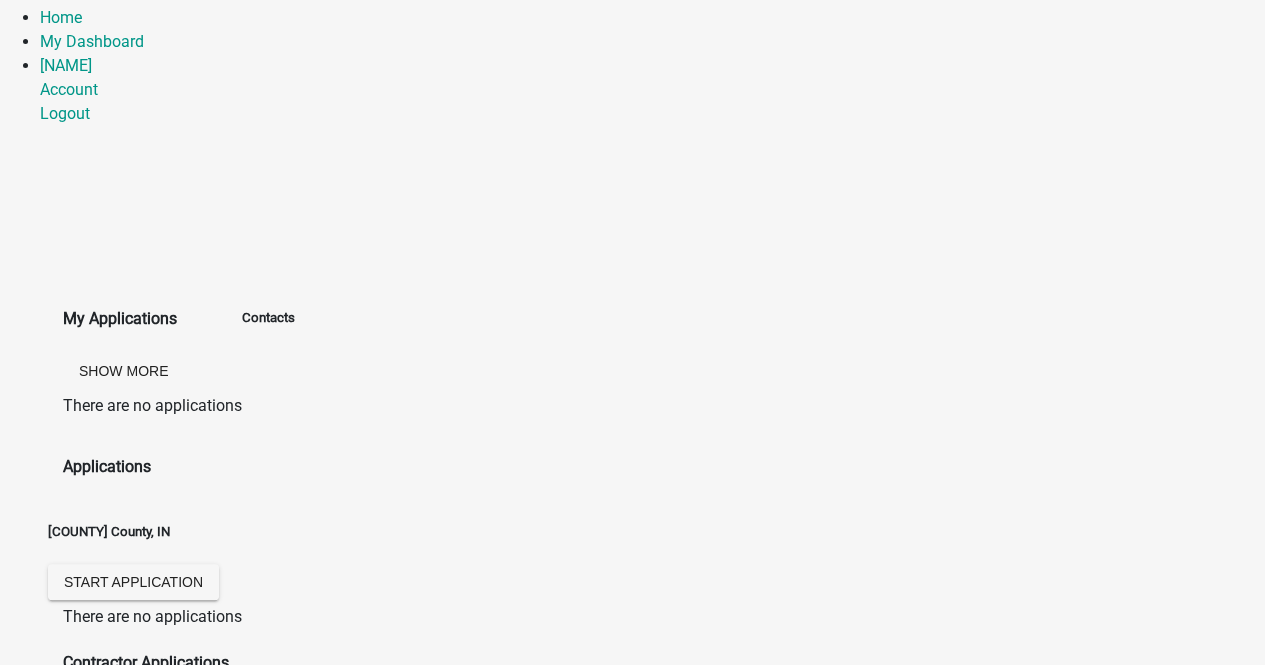 scroll, scrollTop: 0, scrollLeft: 0, axis: both 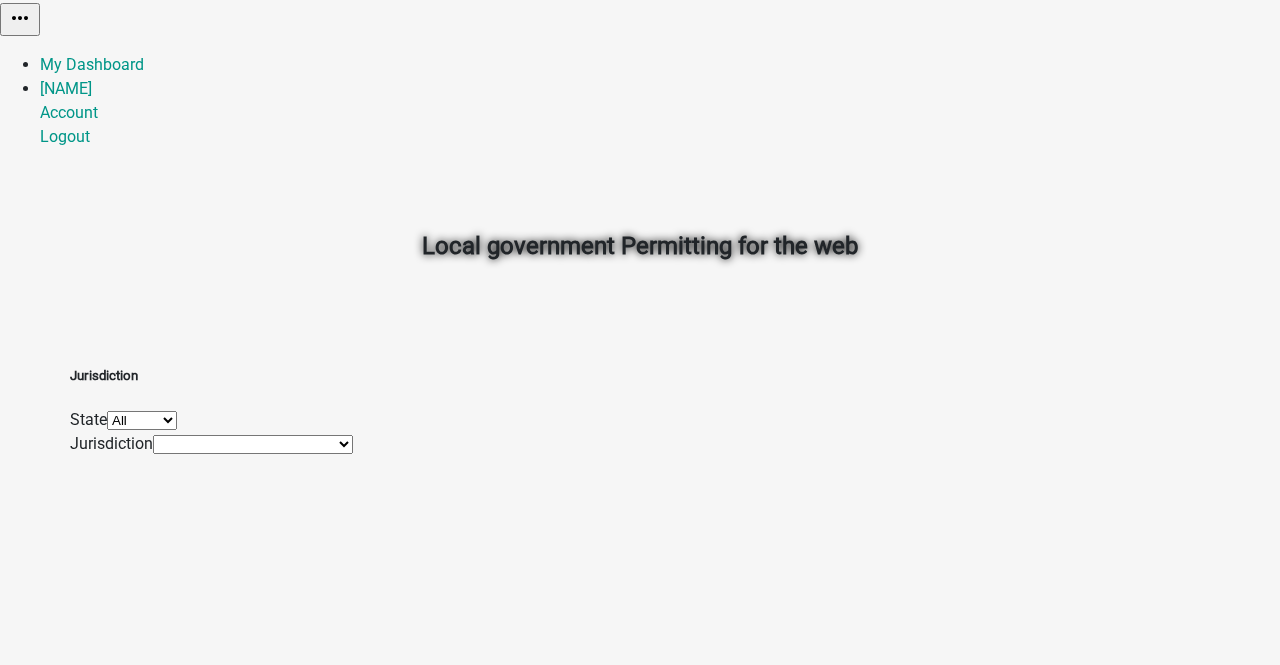 click on "All  Georgia   Indiana   Iowa" 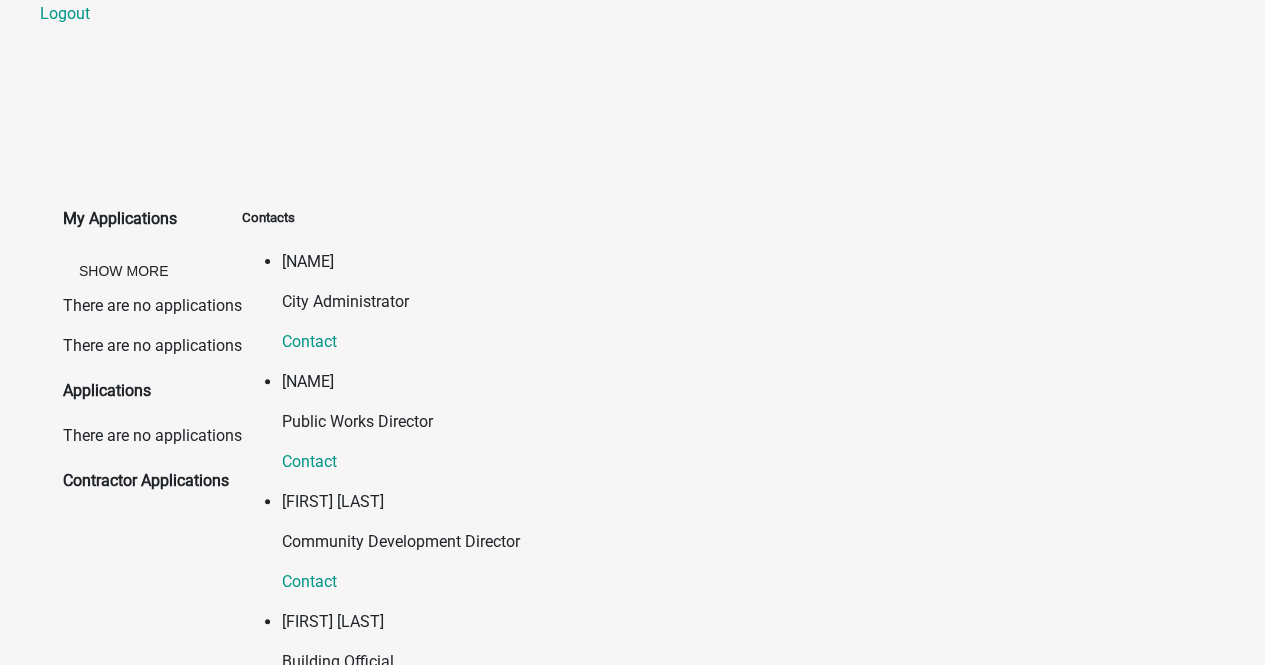 scroll, scrollTop: 0, scrollLeft: 0, axis: both 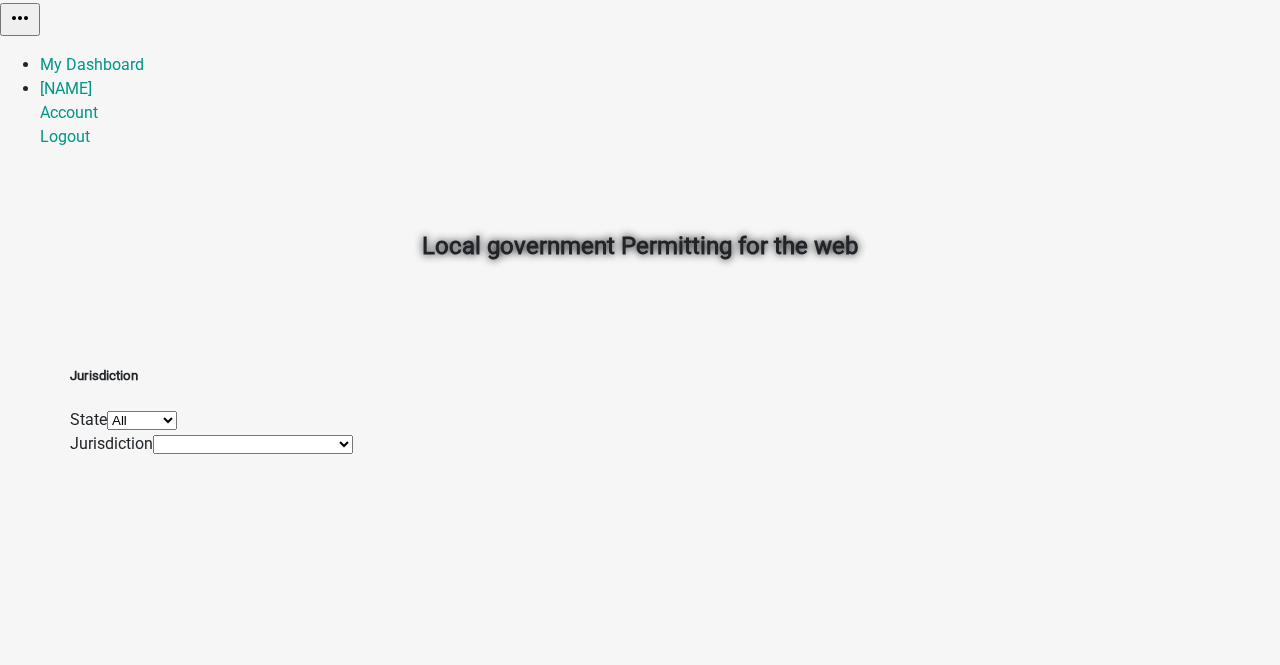 click on "[COUNTY] County, GA   [COUNTY] County, GA    [COUNTY] County, IN   [COUNTY] County, IN   [COUNTY] County, IN   [COUNTY] County, IN   [COUNTY] County, IN   City of Schneiderville   [CITY], [COUNTRY]   [COUNTY] County, IA   Name Changed, [STATE]   [COUNTY] County, IA" 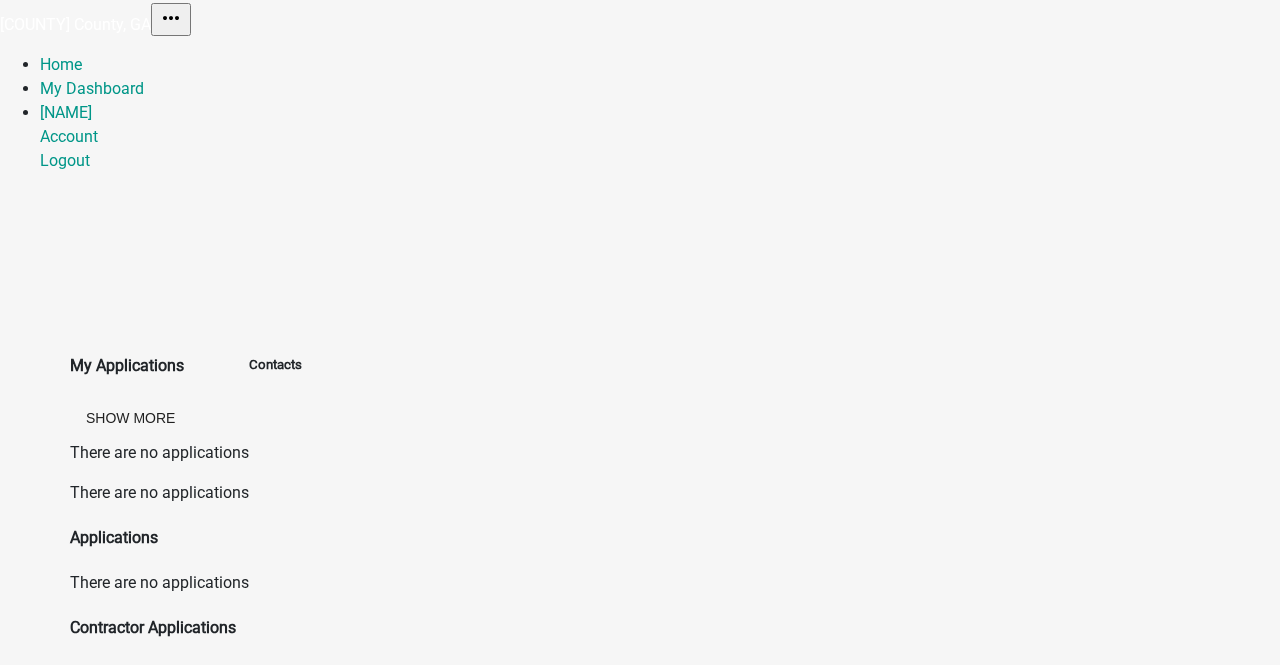 click 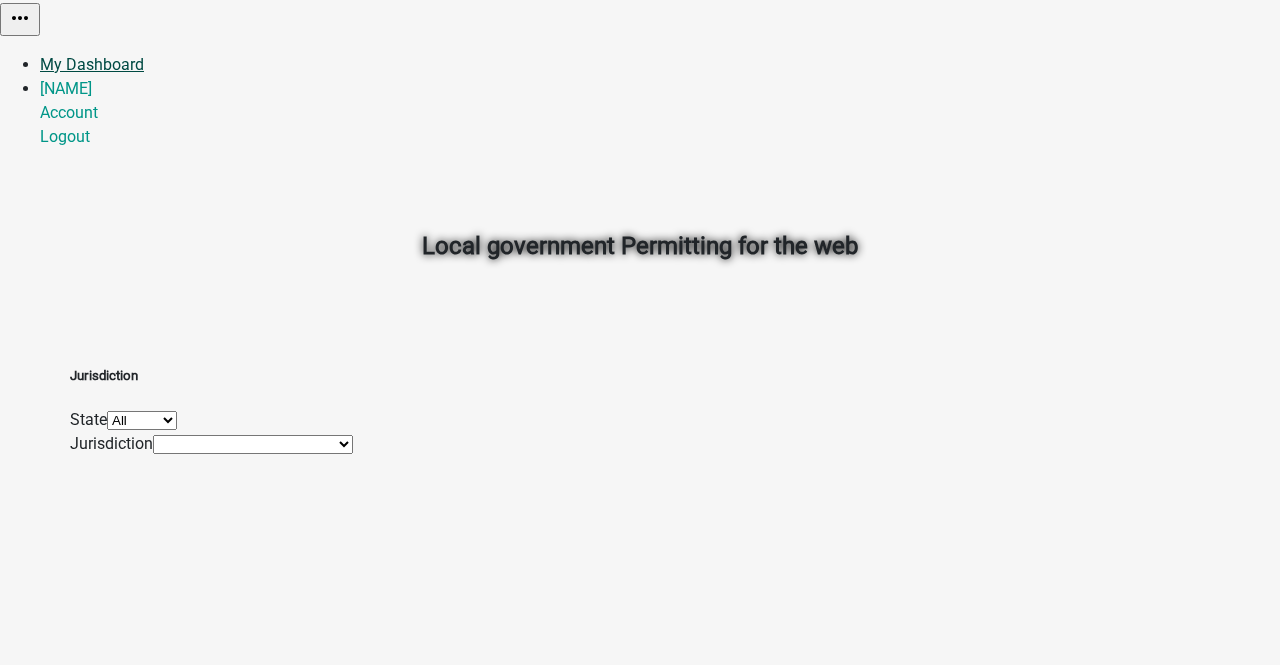 click on "My Dashboard" at bounding box center [92, 64] 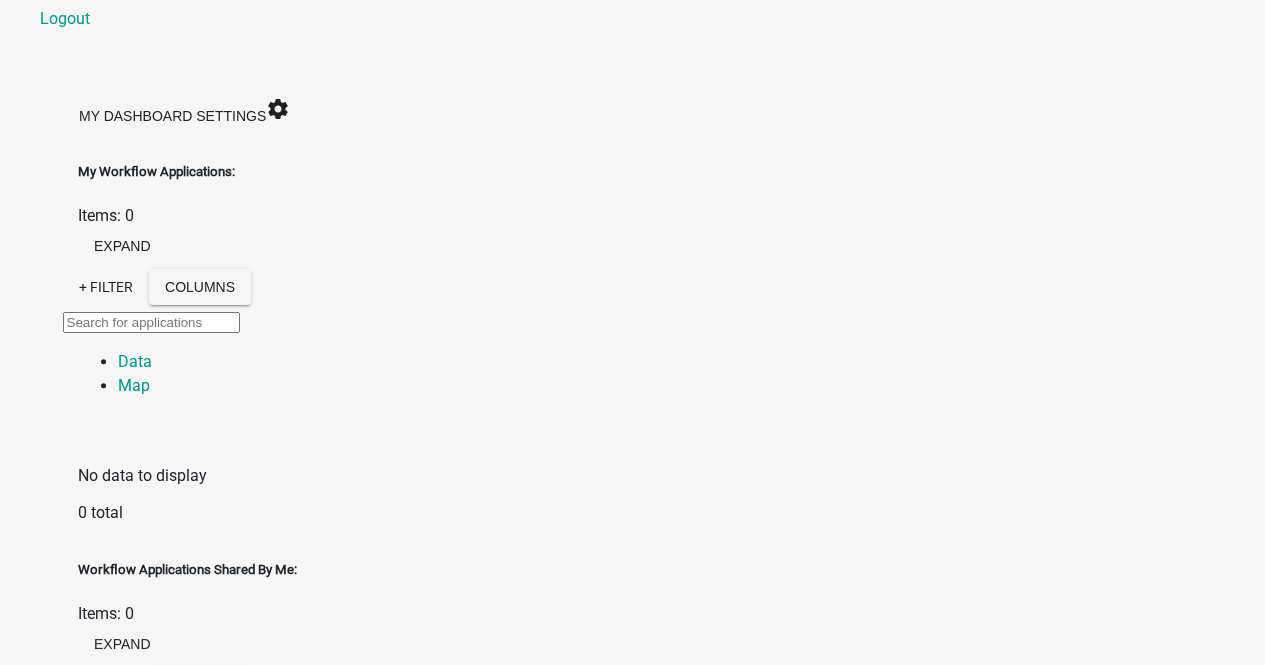 scroll, scrollTop: 0, scrollLeft: 0, axis: both 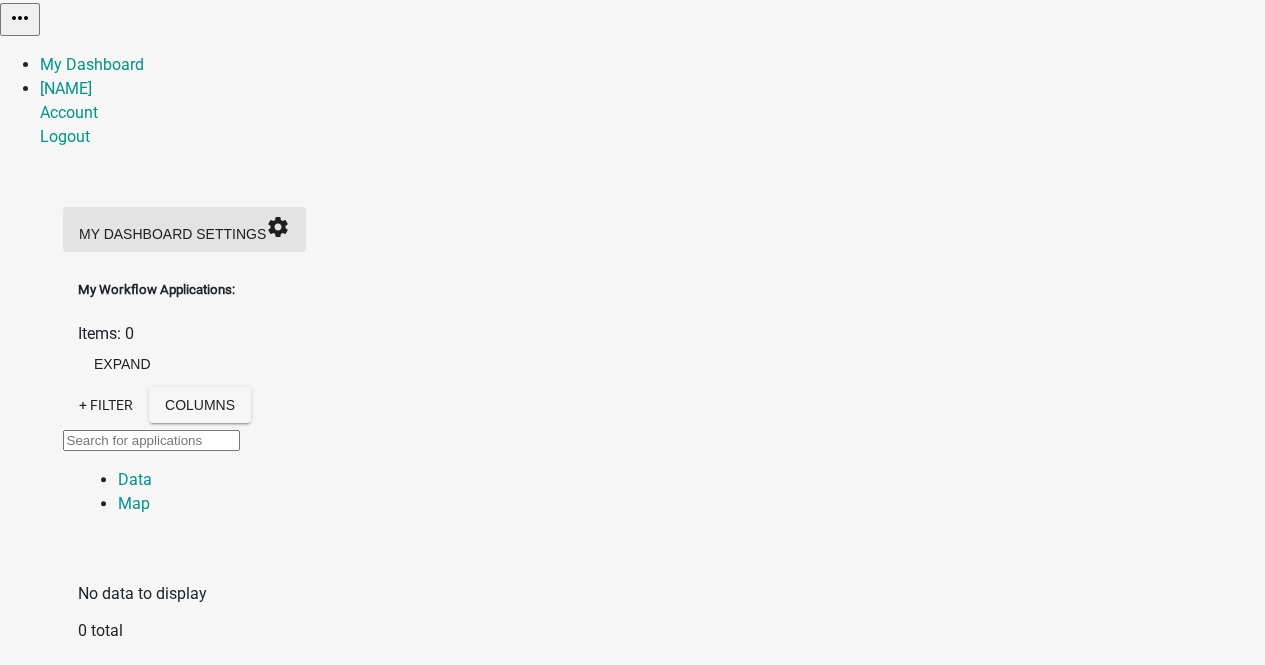 click on "settings" 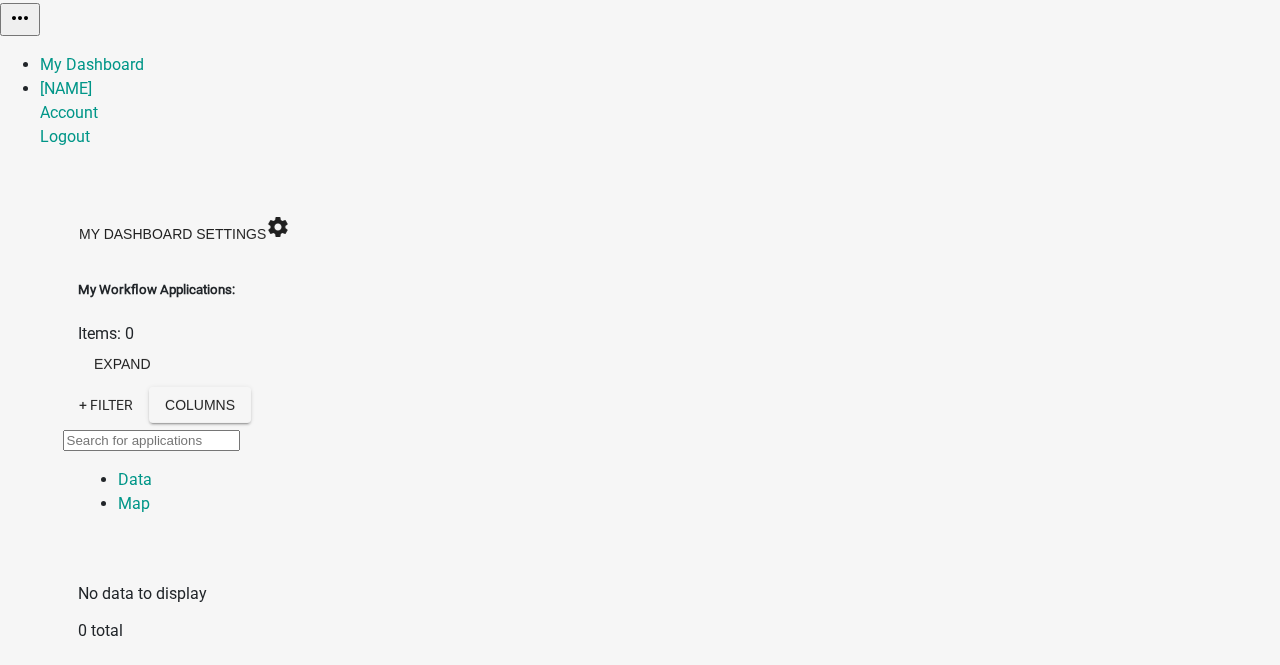 click on "Cancel" 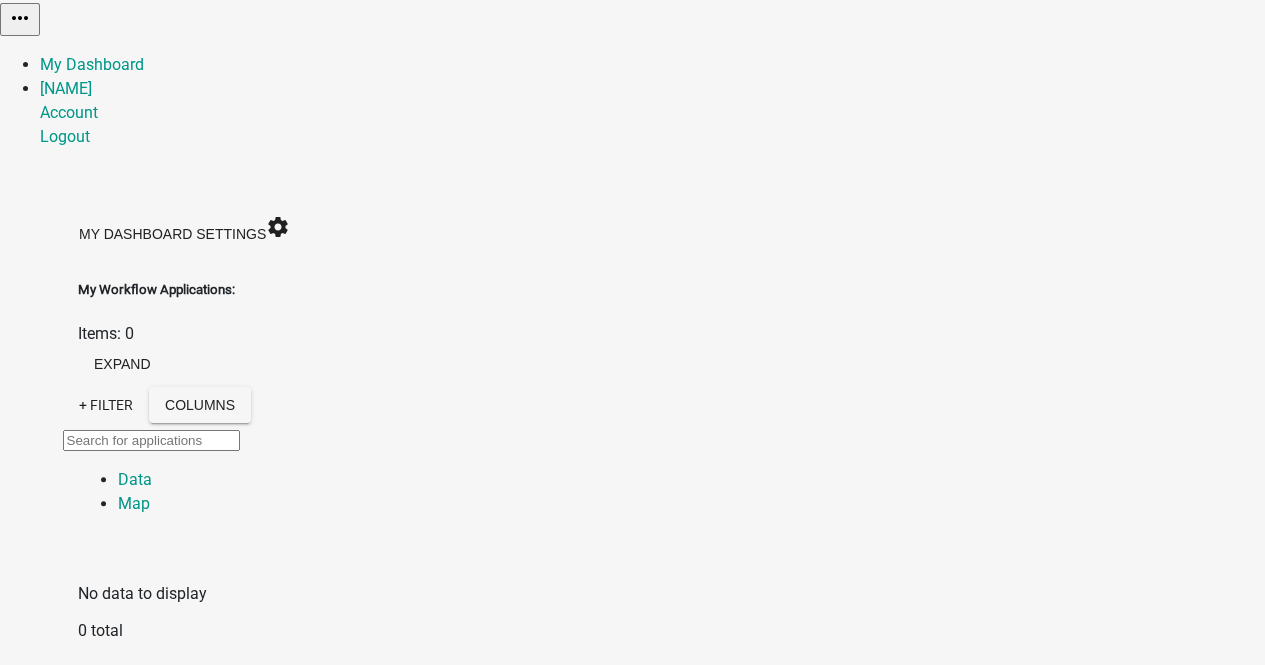 click on "Export" at bounding box center (122, 1974) 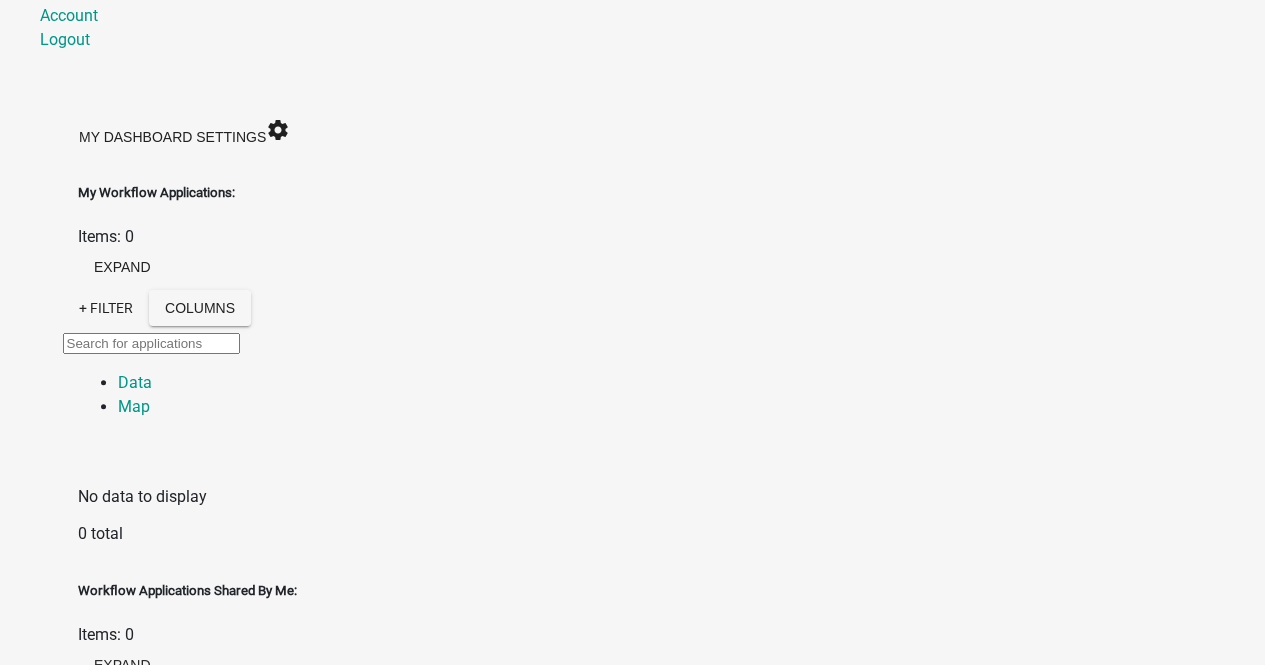scroll, scrollTop: 296, scrollLeft: 0, axis: vertical 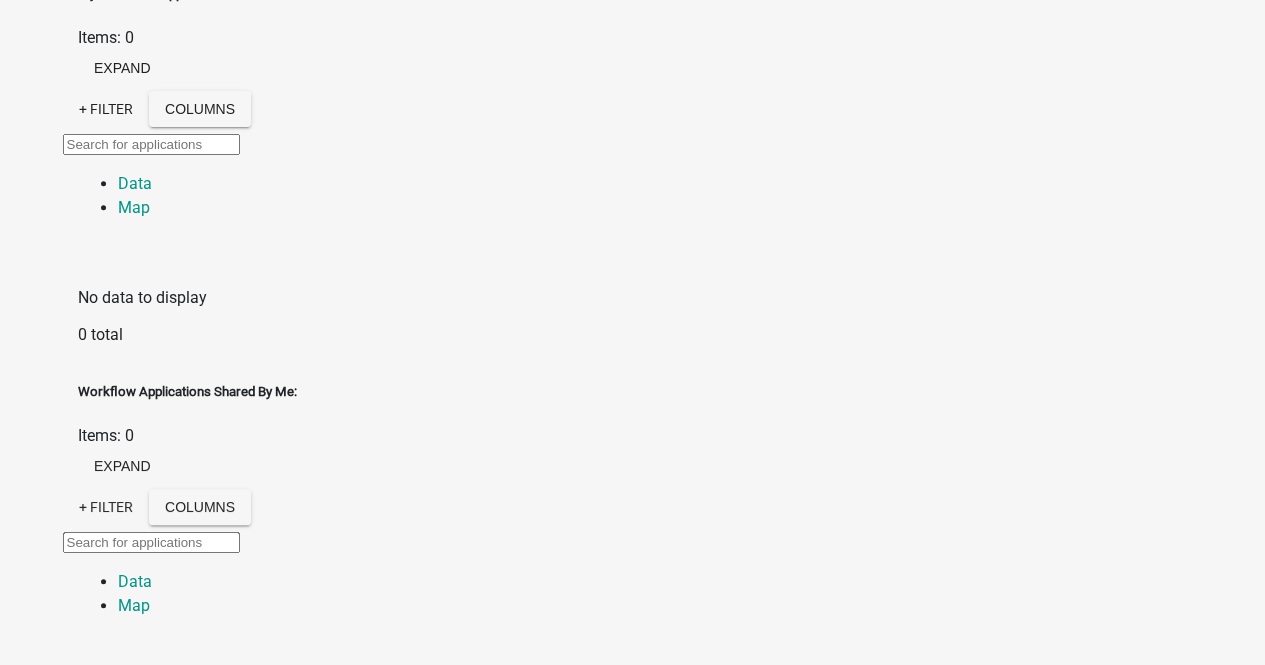 click on "Columns" 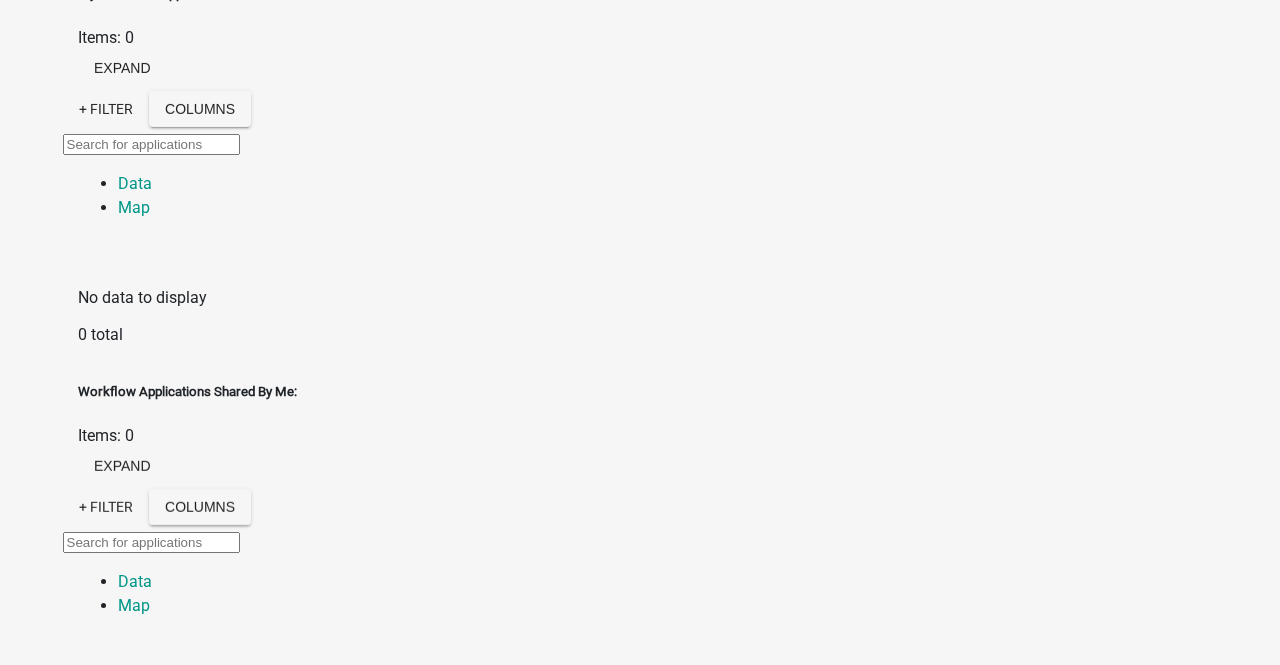 click on "Cancel" 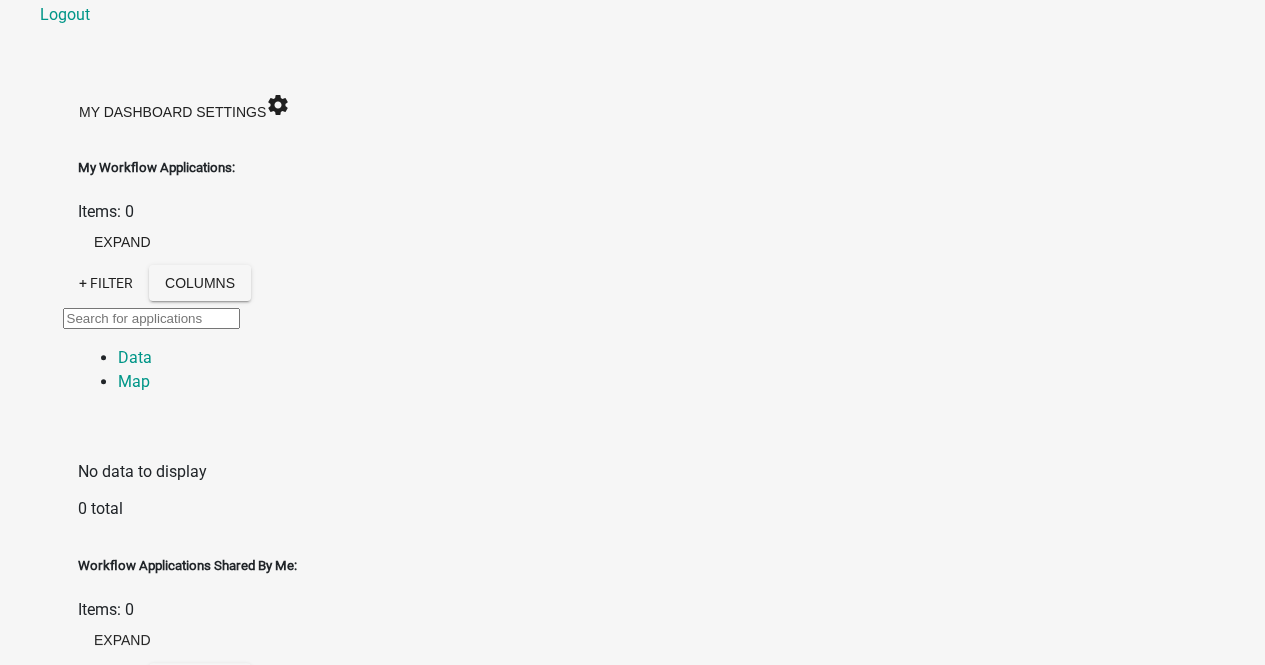scroll, scrollTop: 0, scrollLeft: 0, axis: both 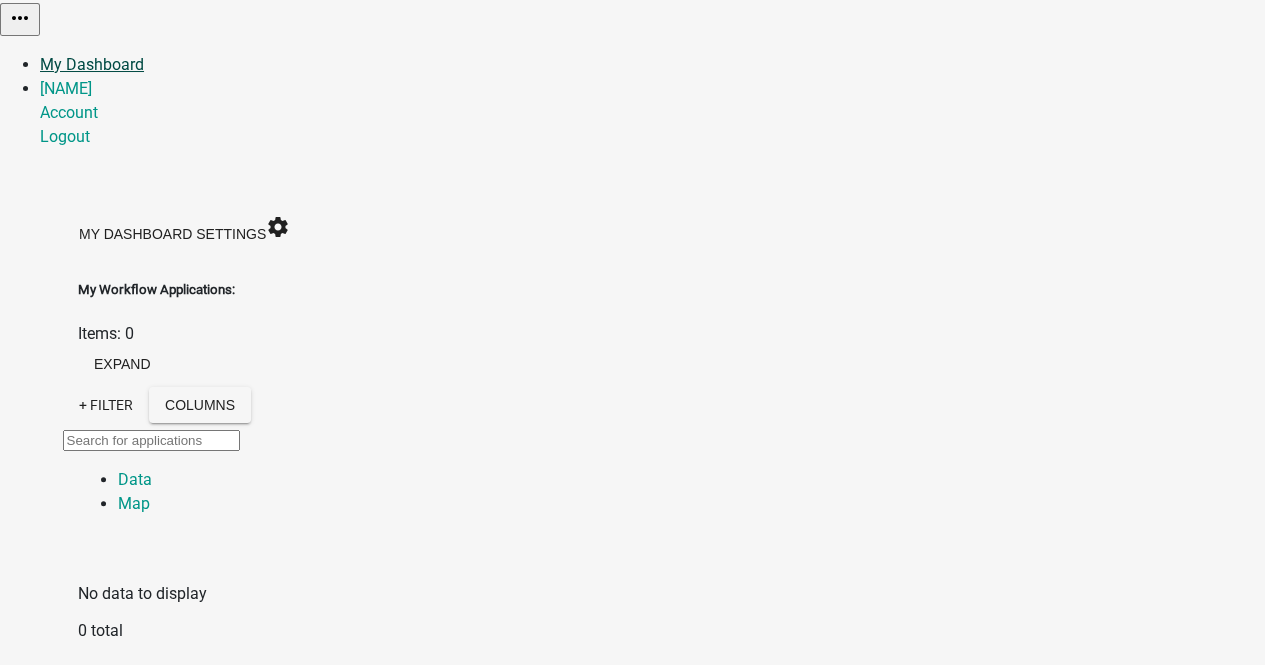 click on "My Dashboard" at bounding box center [92, 64] 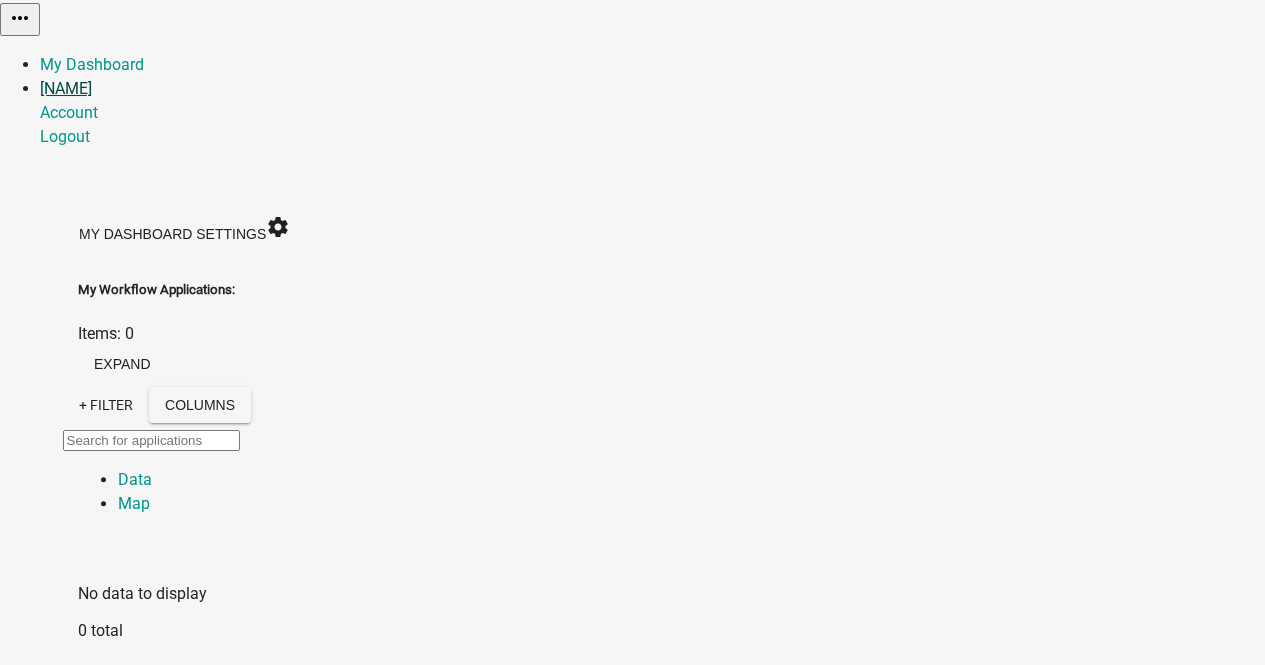 click on "[NAME]" at bounding box center [66, 88] 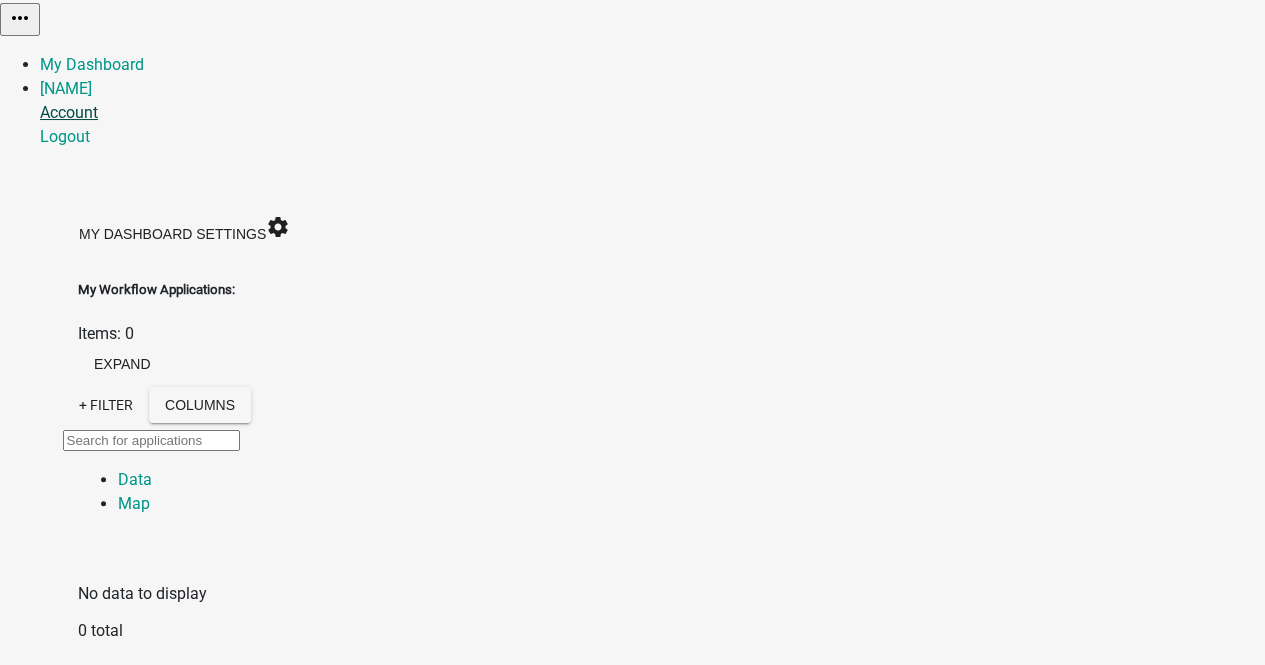 click on "Account" at bounding box center (69, 112) 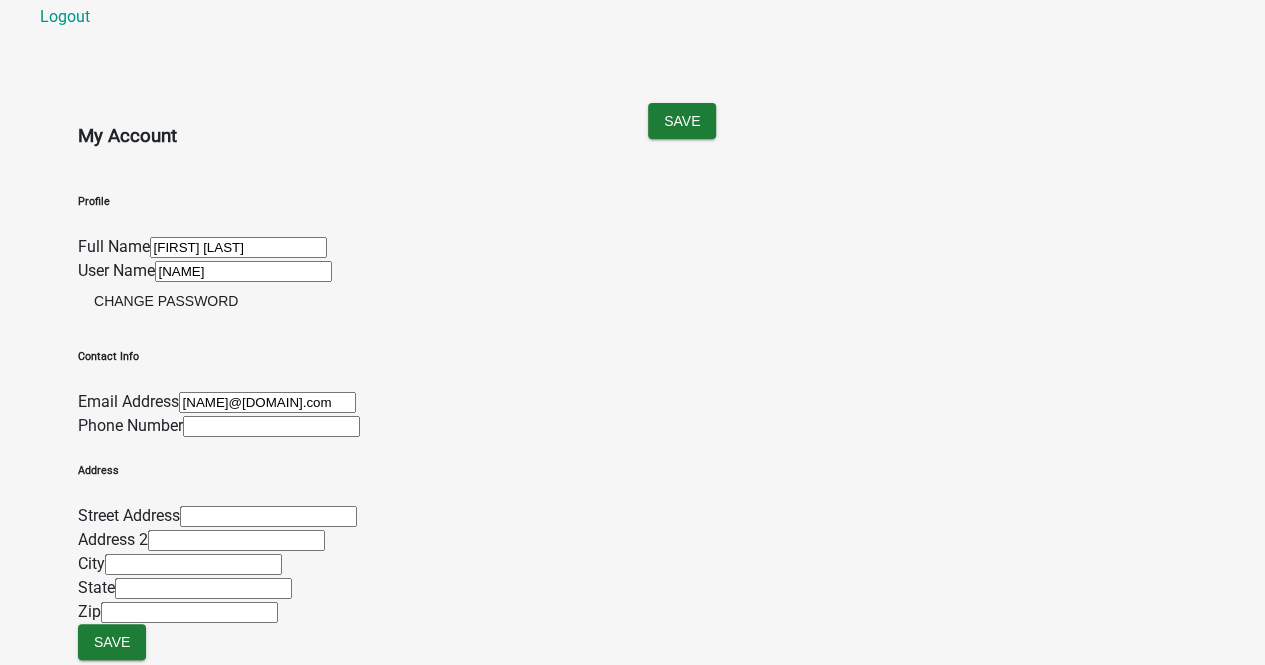 scroll, scrollTop: 499, scrollLeft: 0, axis: vertical 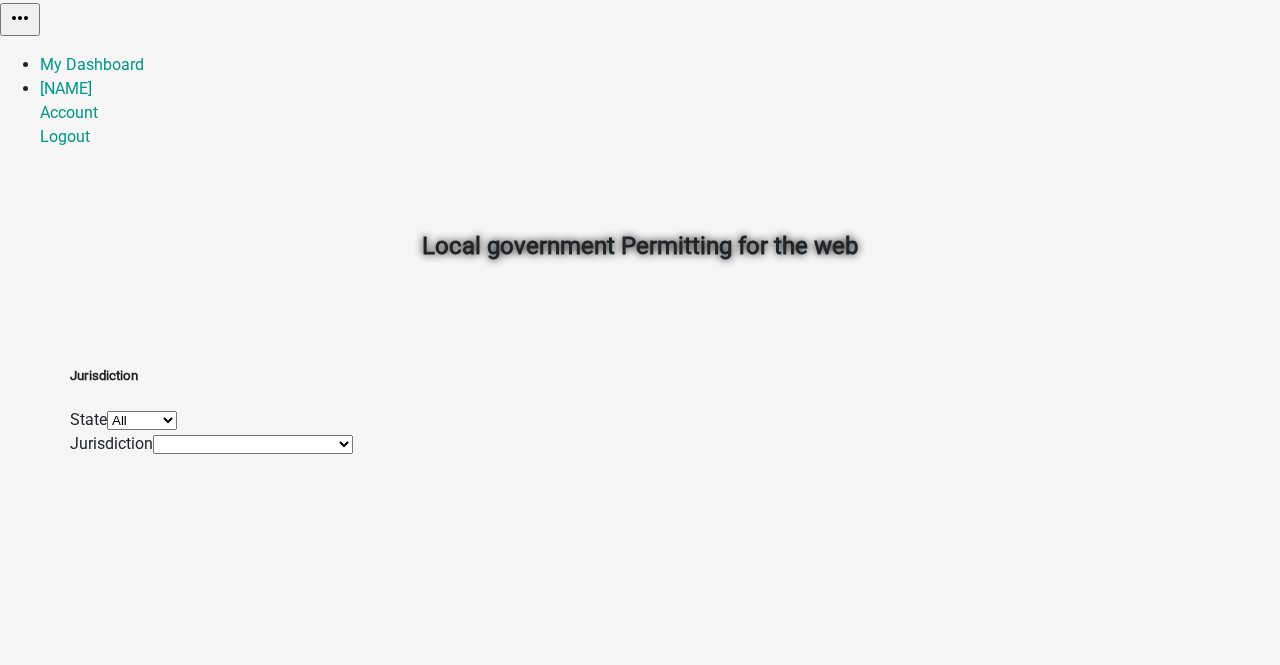 click on "All  Georgia   Indiana   Iowa" 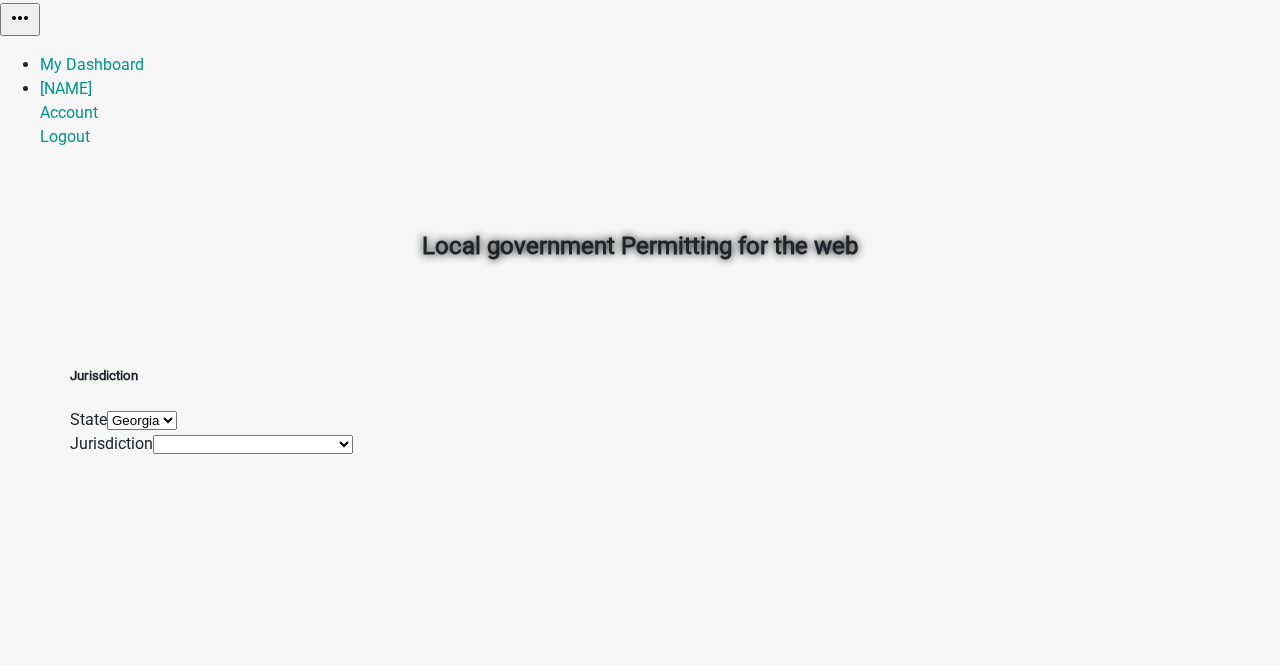 click on "All  Georgia   Indiana   Iowa" 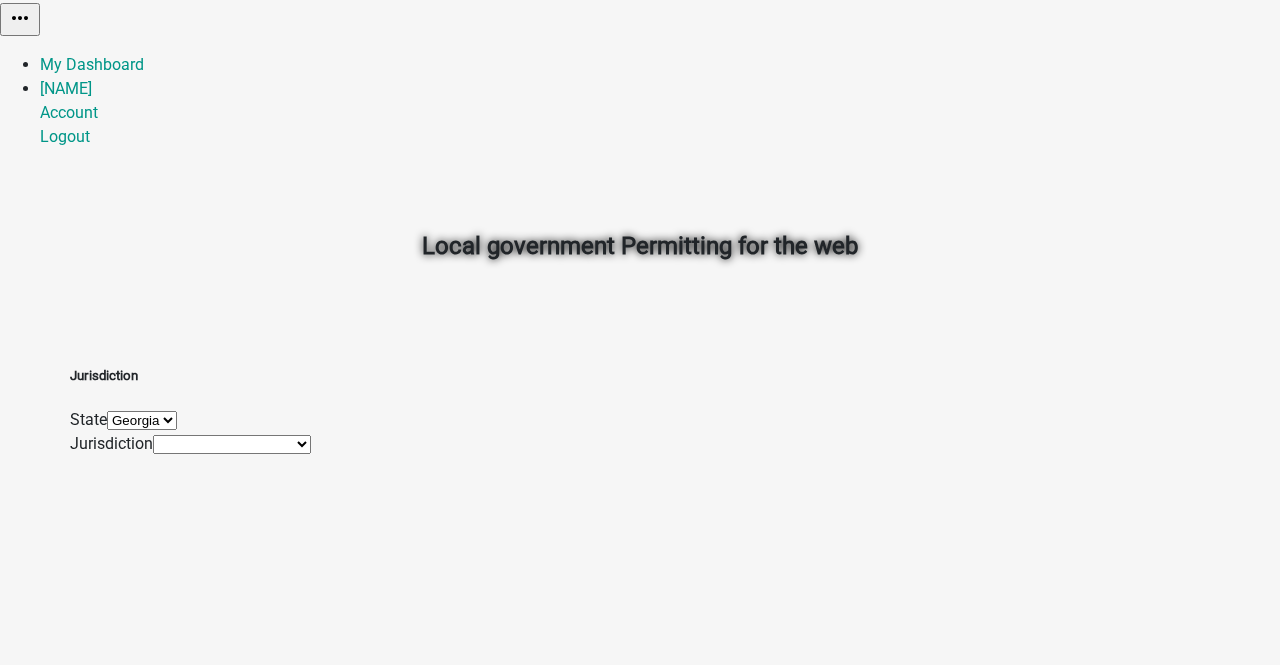 click on "[COUNTY] County, GA [COUNTY] County, GA" 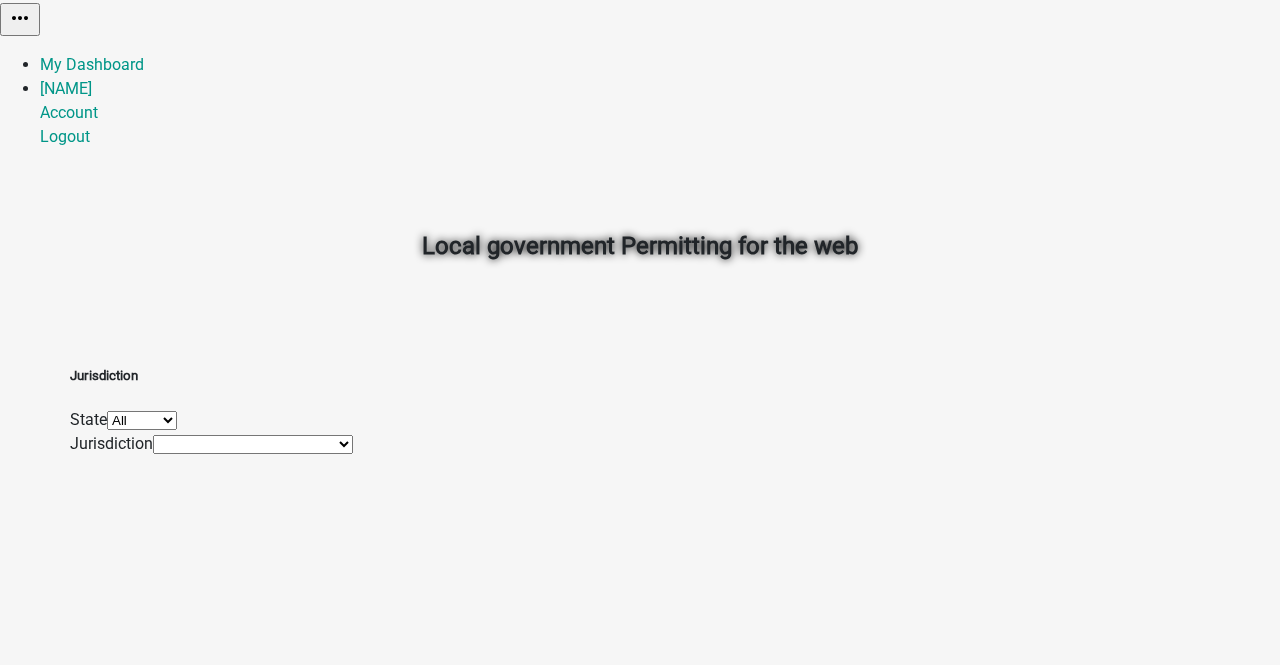 click on "[COUNTY] County, GA   [COUNTY] County, GA    [COUNTY] County, IN   [COUNTY] County, IN   [COUNTY] County, IN   [COUNTY] County, IN   [COUNTY] County, IN   City of Schneiderville   [CITY], [COUNTRY]   [COUNTY] County, IA   Name Changed, [STATE]   [COUNTY] County, IA" 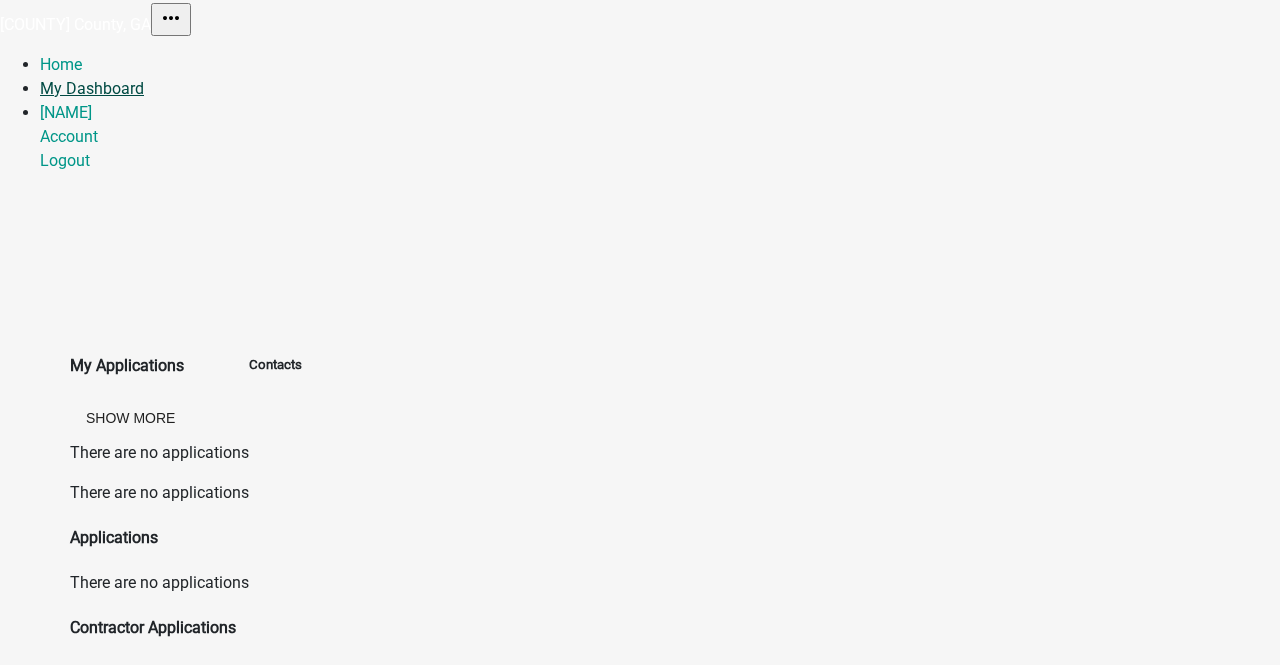 click on "My Dashboard" at bounding box center (92, 88) 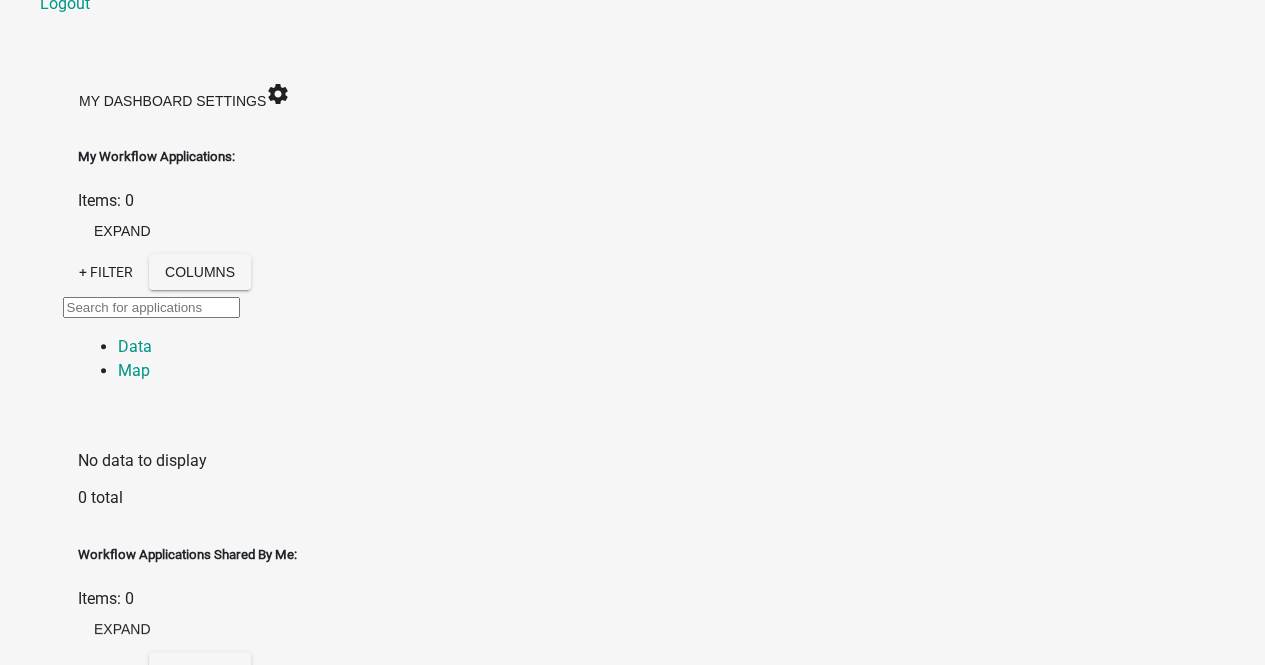 scroll, scrollTop: 296, scrollLeft: 0, axis: vertical 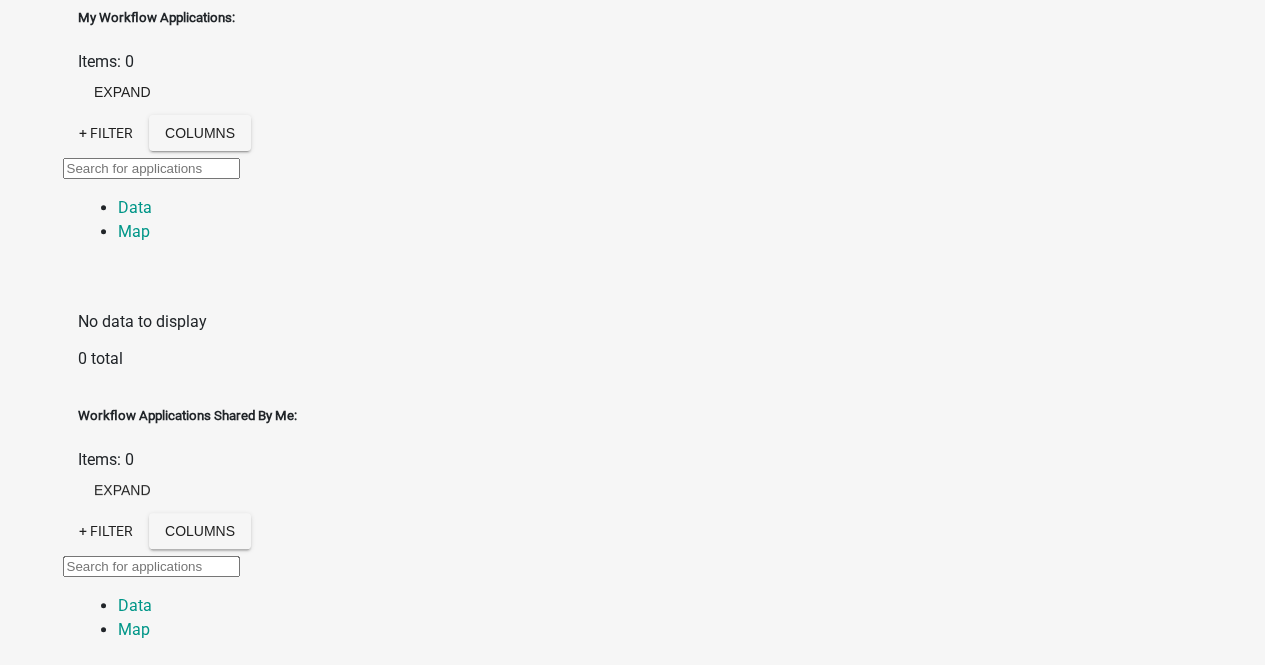 click on "[NAME]" at bounding box center (66, -184) 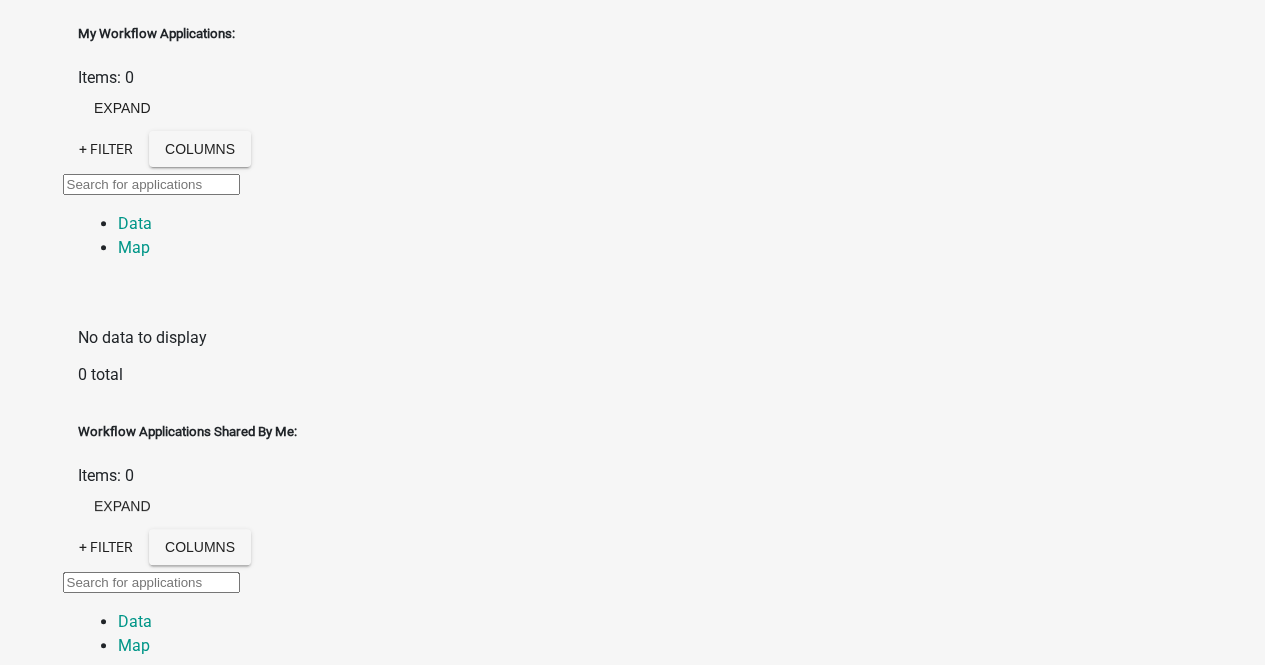 scroll, scrollTop: 0, scrollLeft: 0, axis: both 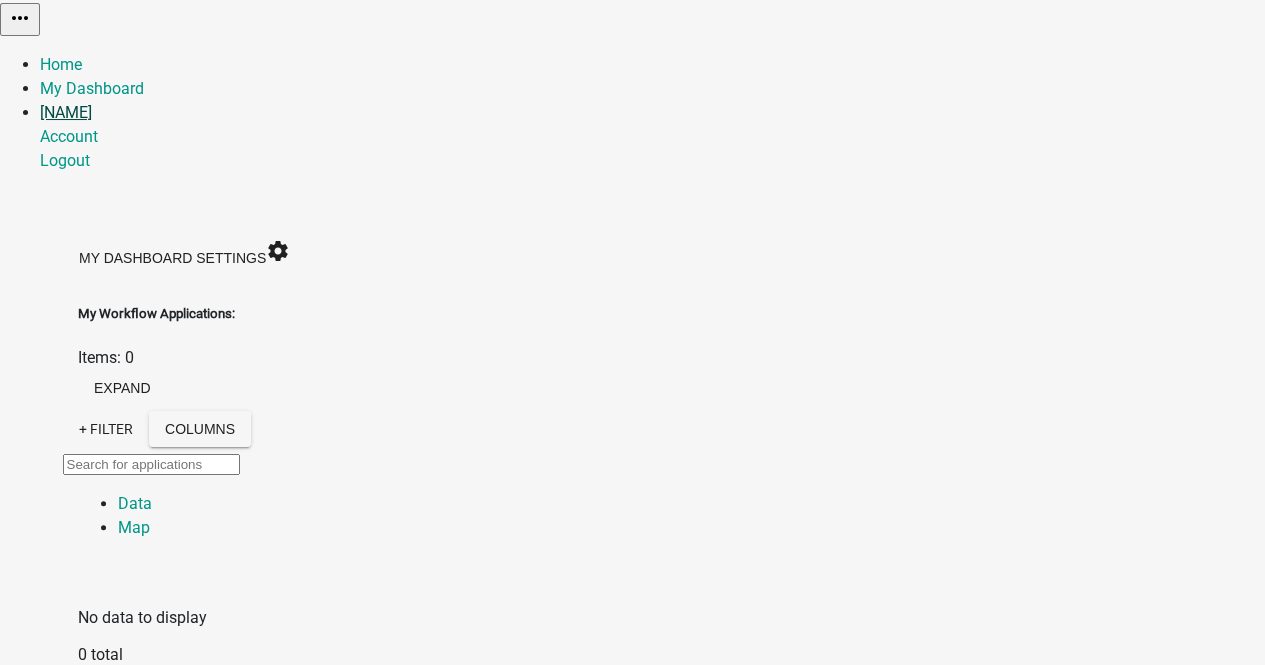 click on "[NAME]" at bounding box center [66, 112] 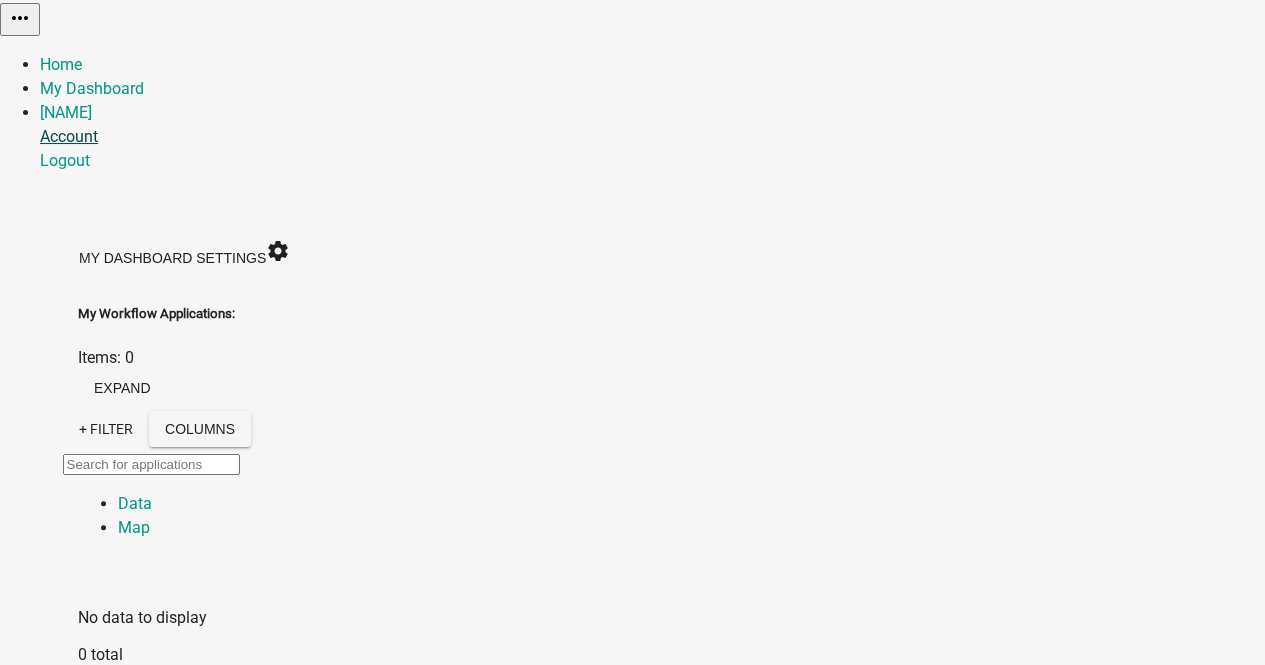 click on "Account" at bounding box center [69, 136] 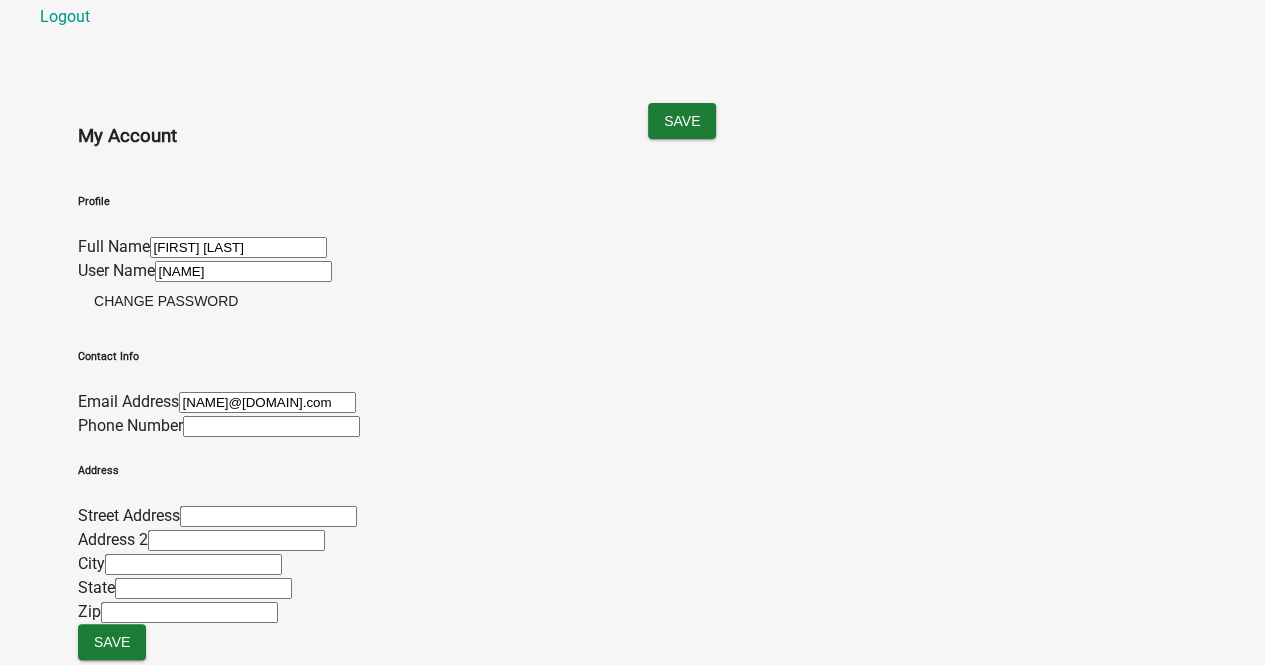 scroll, scrollTop: 0, scrollLeft: 0, axis: both 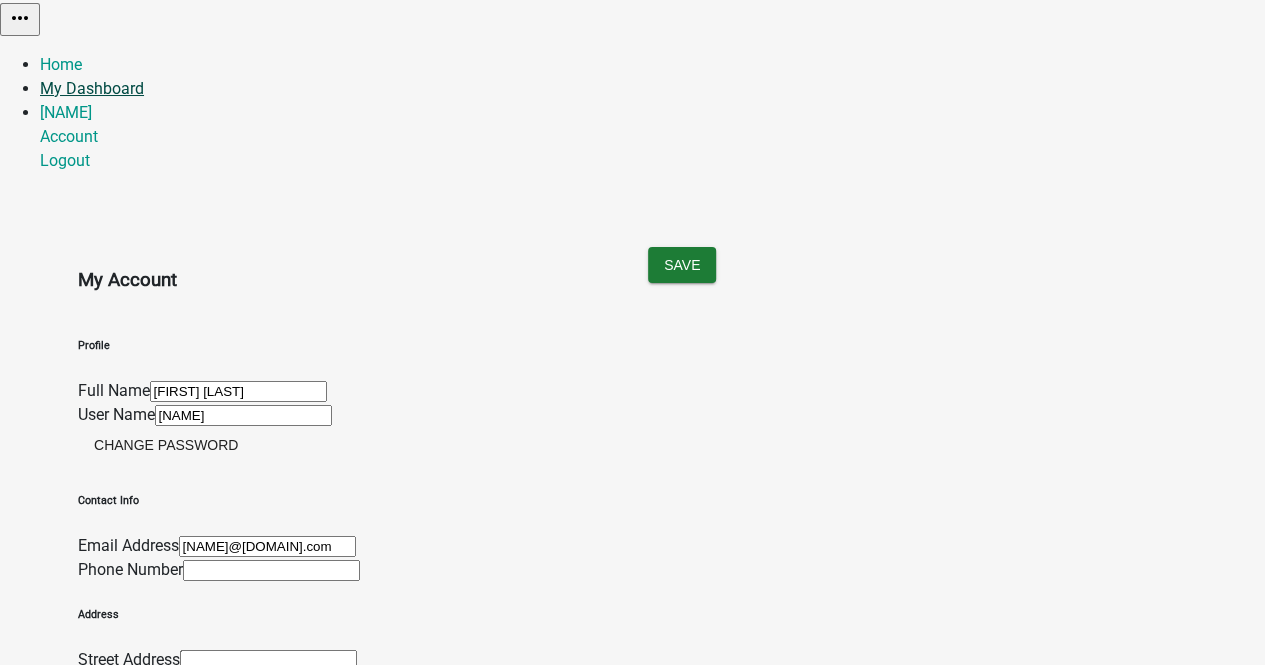 click on "My Dashboard" at bounding box center [92, 88] 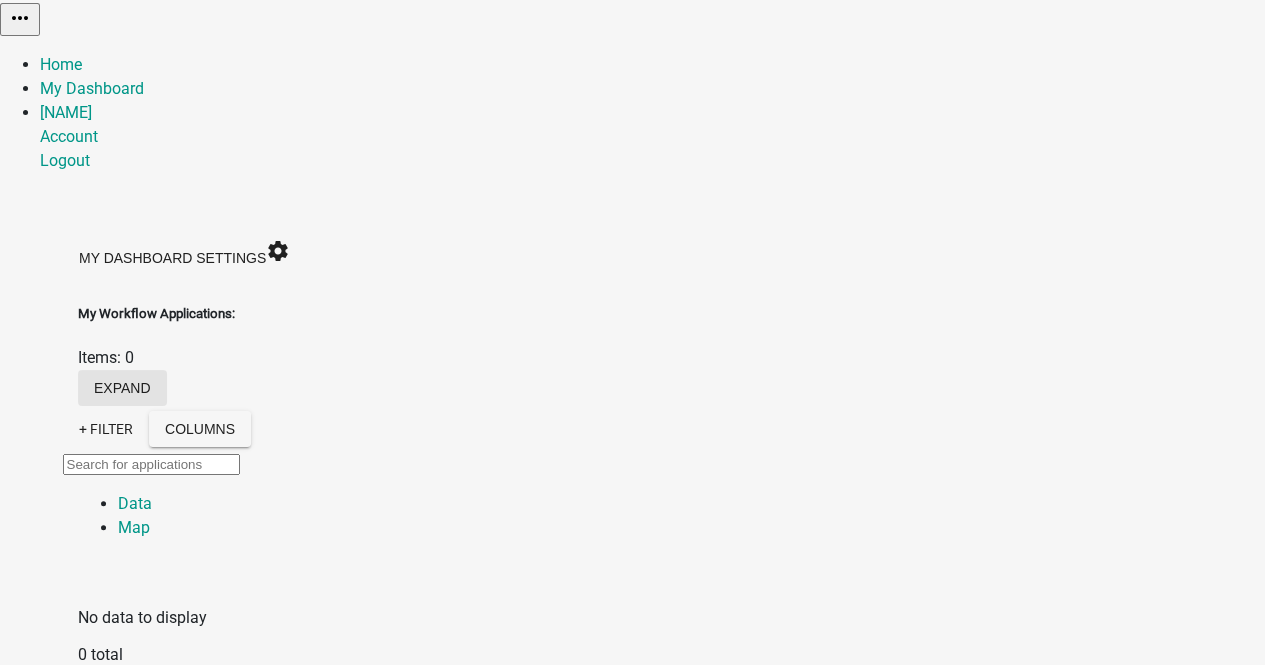 click on "expand" at bounding box center [122, 388] 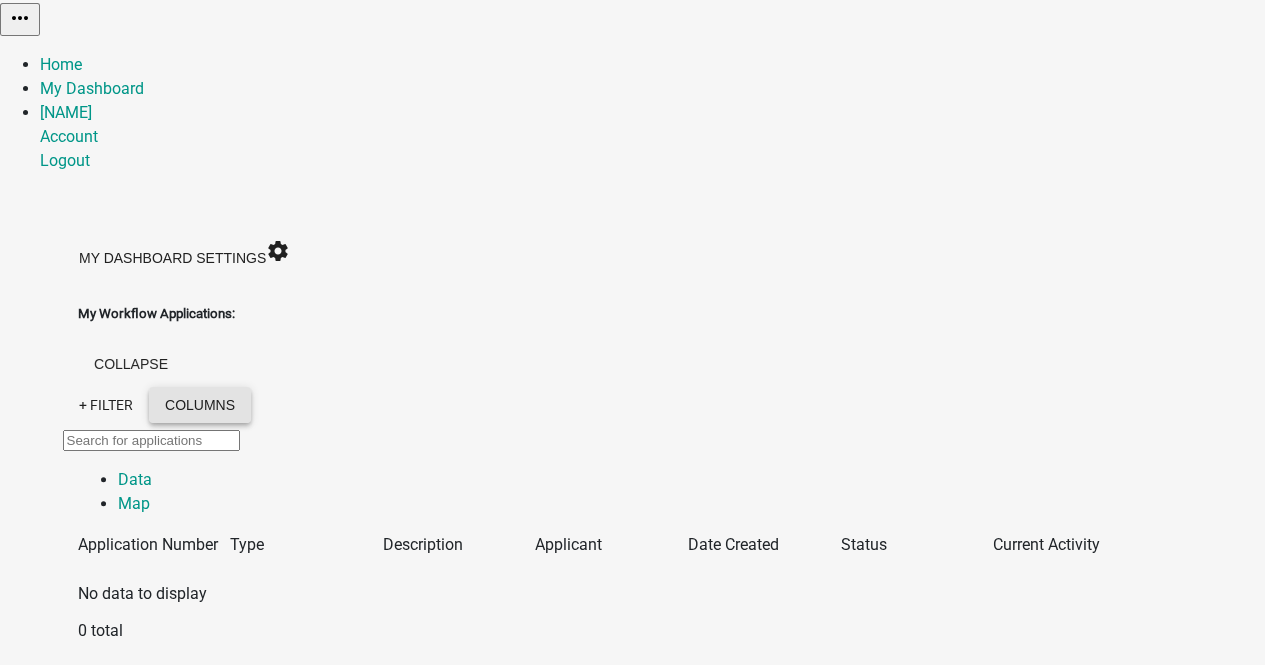 click on "Columns" at bounding box center (200, 405) 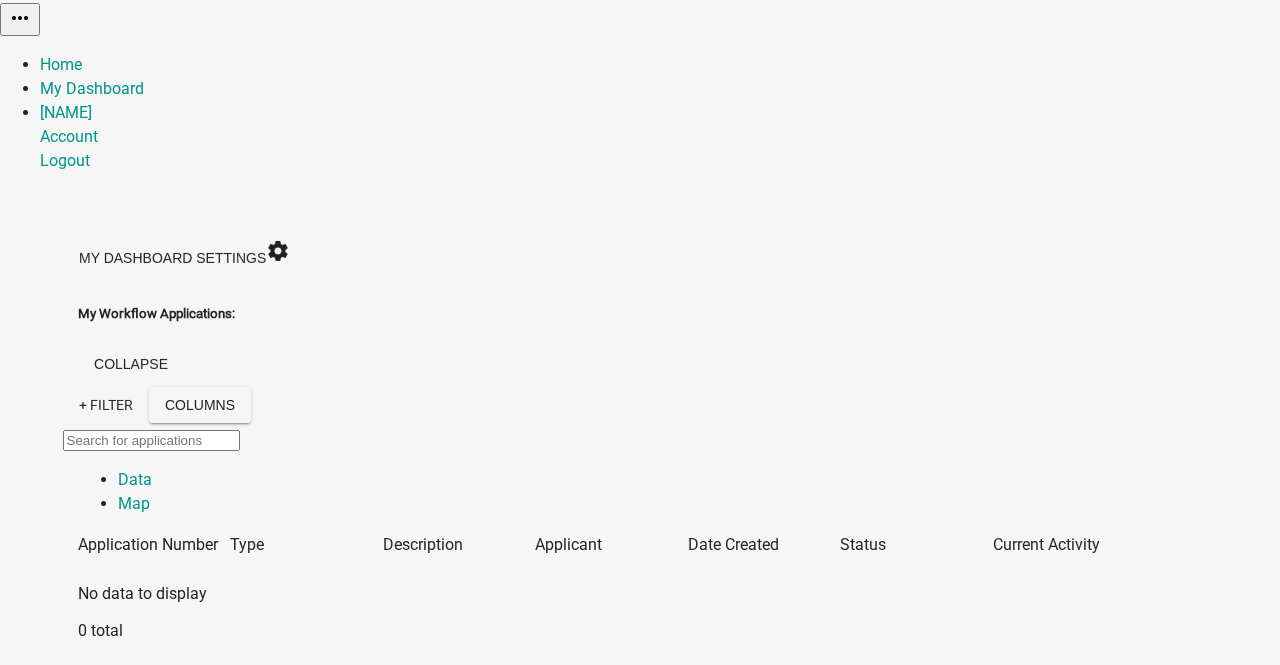 click on "Column Settings ×  Show   Application Number   Type   Description   Applicant   Date Created   Status   Current Activity   Cancel   Save" 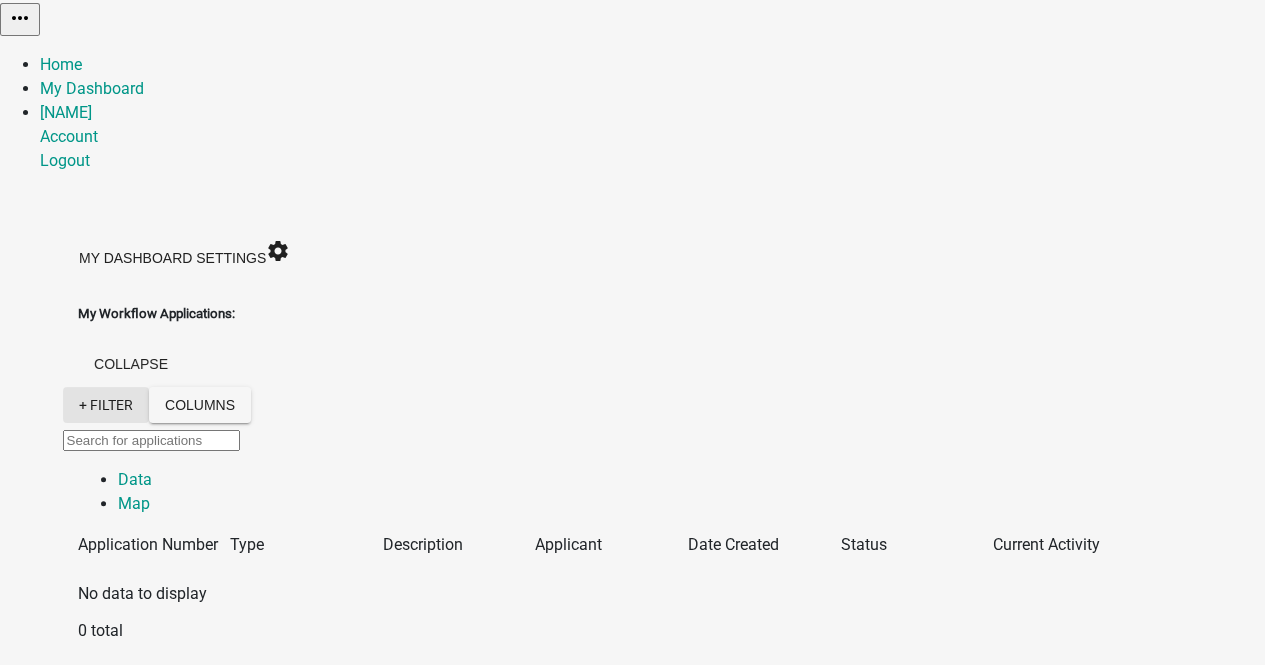 click on "+ Filter" at bounding box center [106, 405] 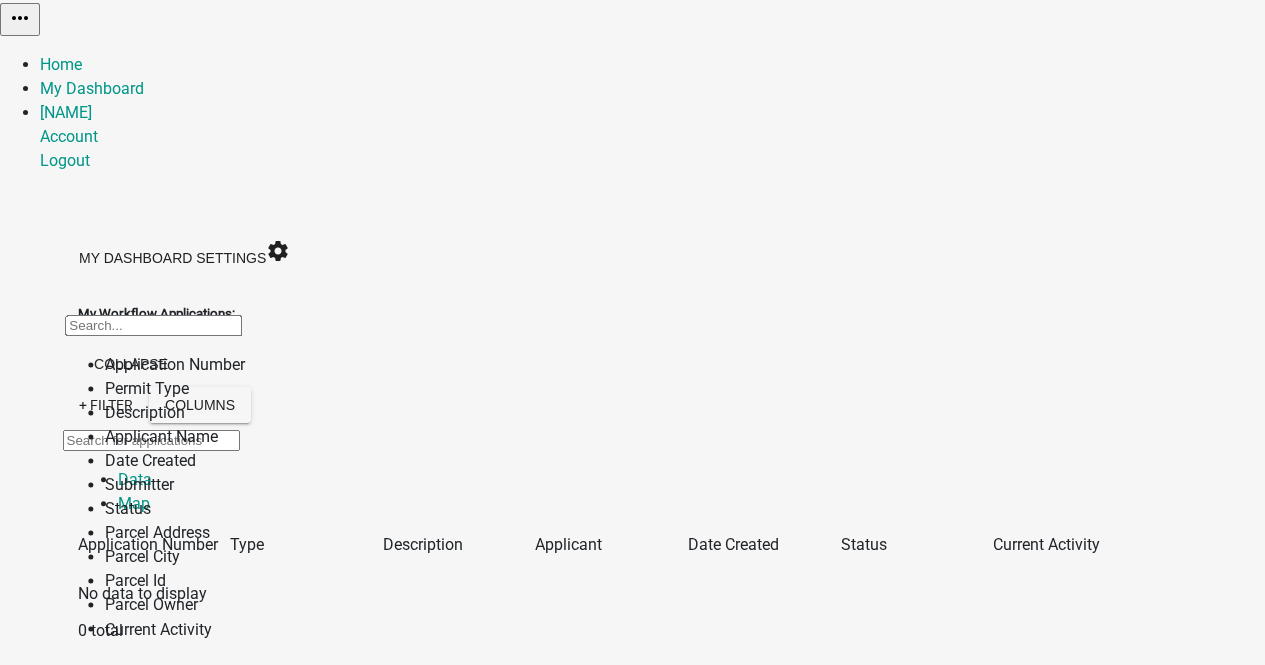 click on "Application Number" at bounding box center (175, 365) 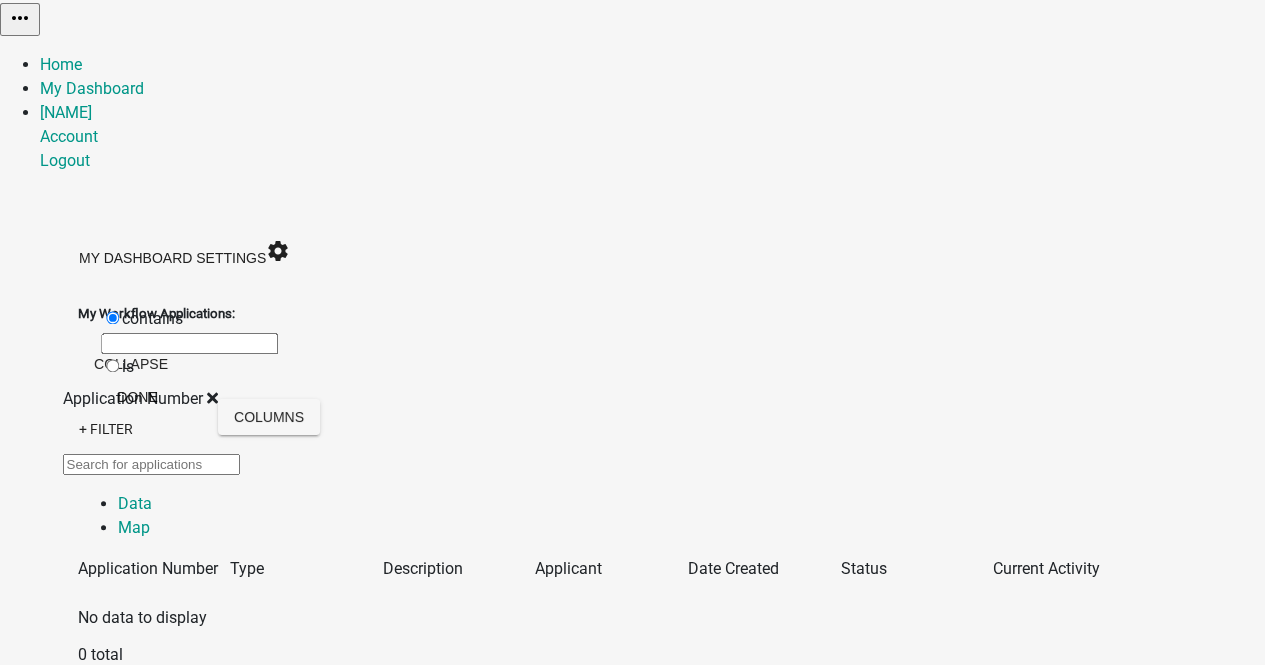 click on "is" at bounding box center (189, 367) 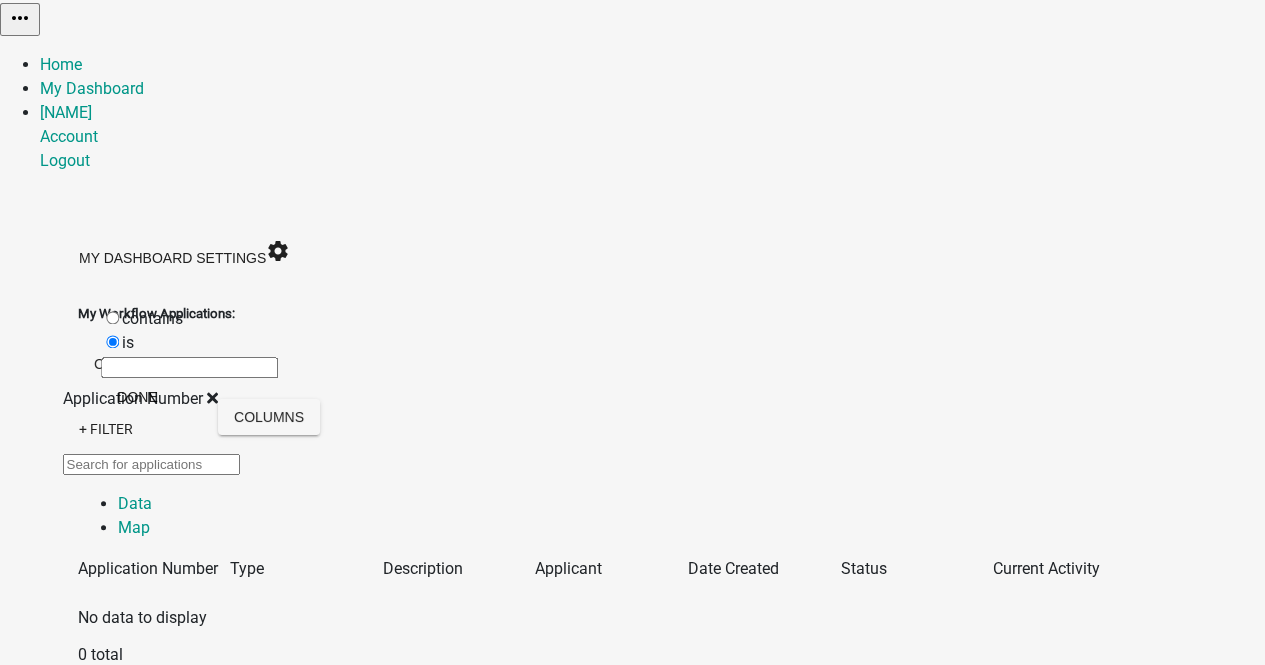 click at bounding box center [189, 367] 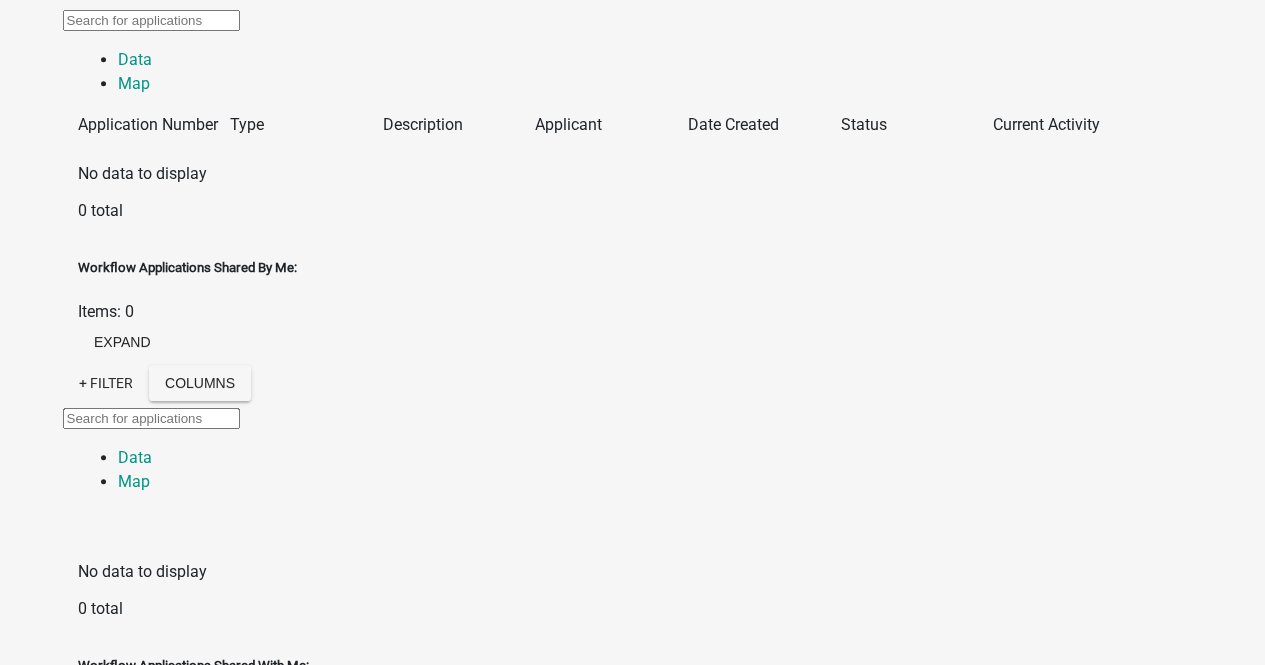 scroll, scrollTop: 90, scrollLeft: 0, axis: vertical 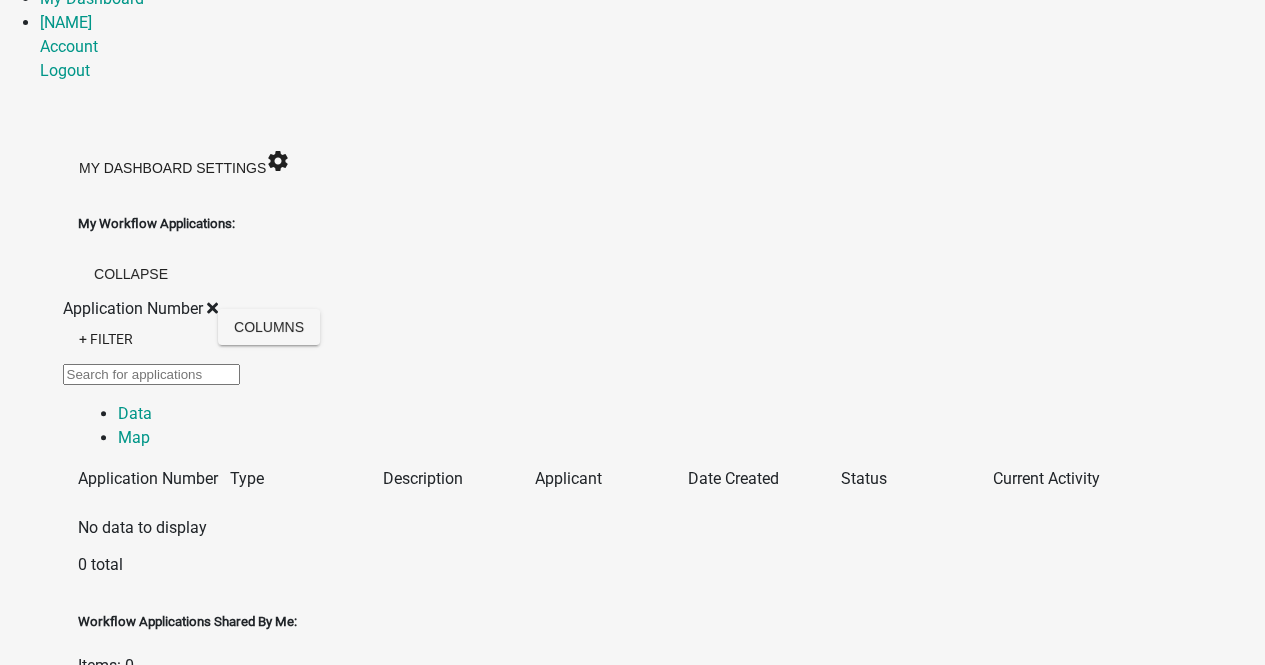 click on "Home" at bounding box center (61, -26) 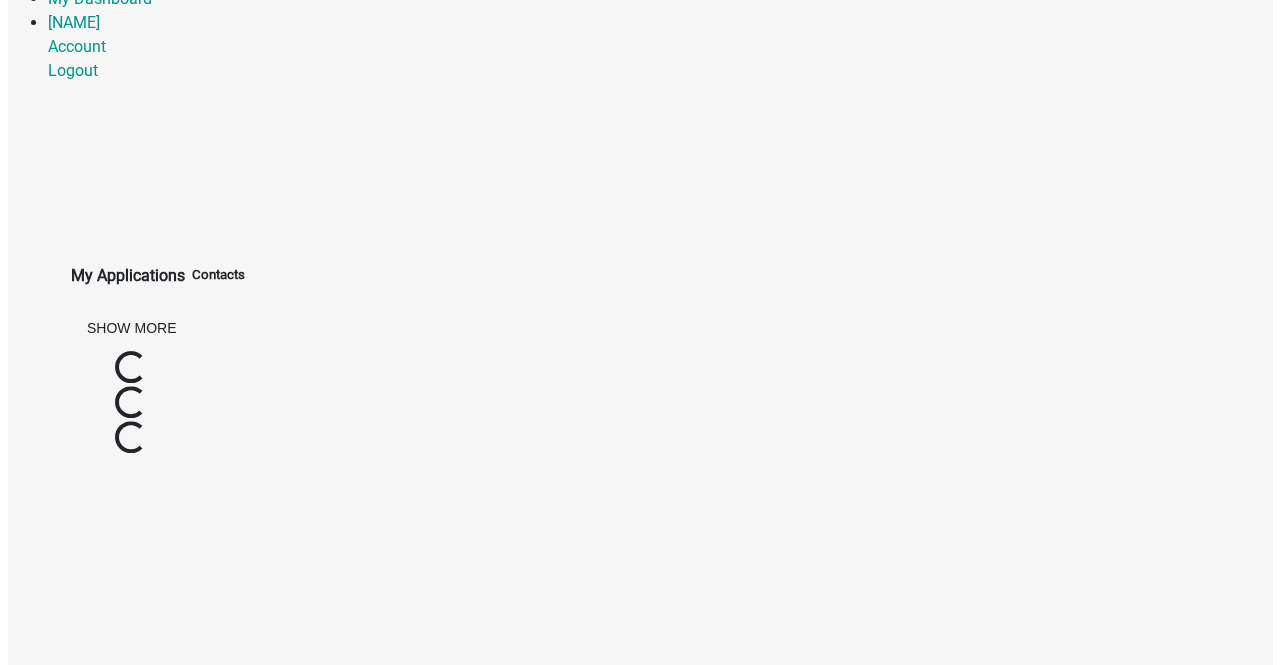 scroll, scrollTop: 0, scrollLeft: 0, axis: both 